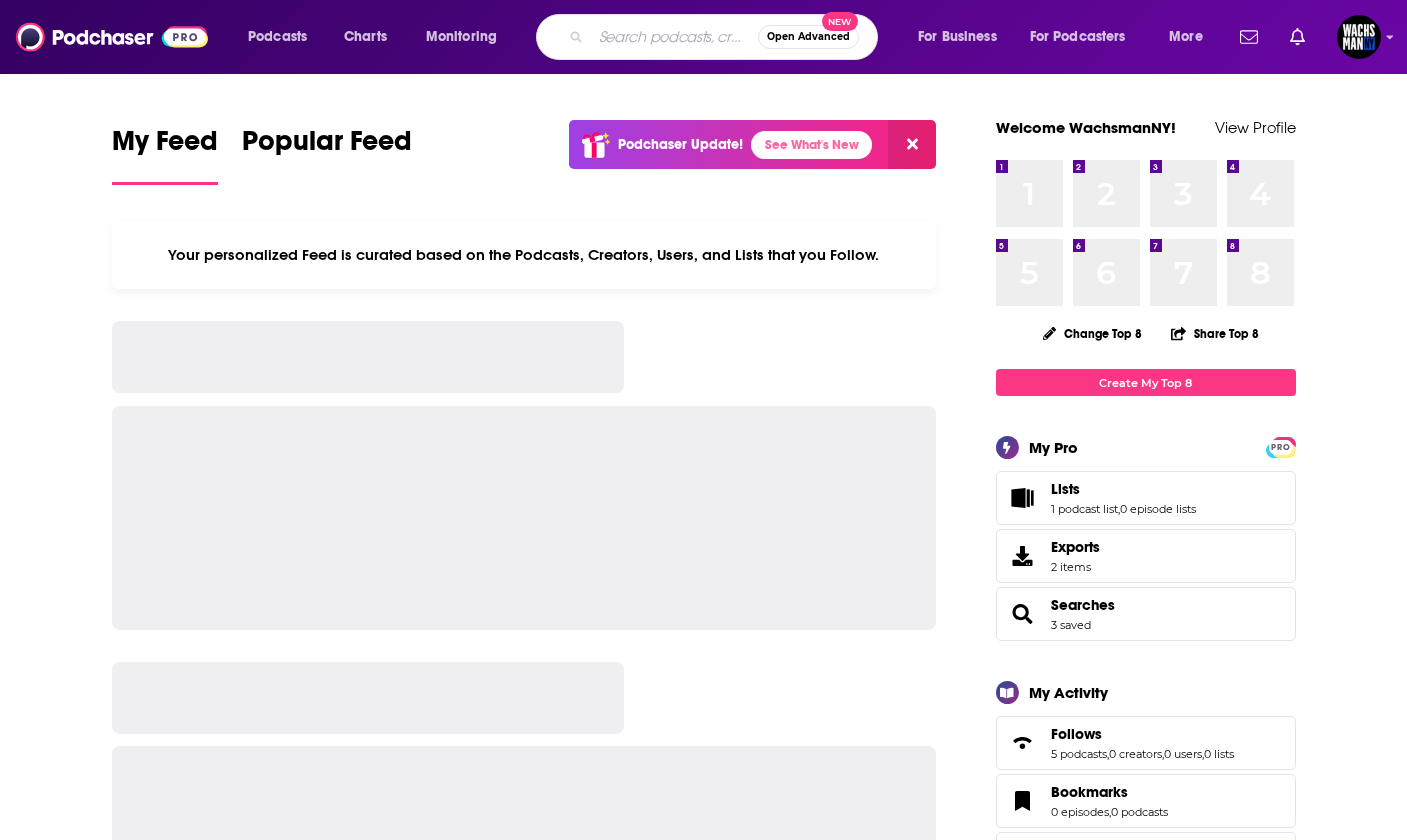 scroll, scrollTop: 0, scrollLeft: 0, axis: both 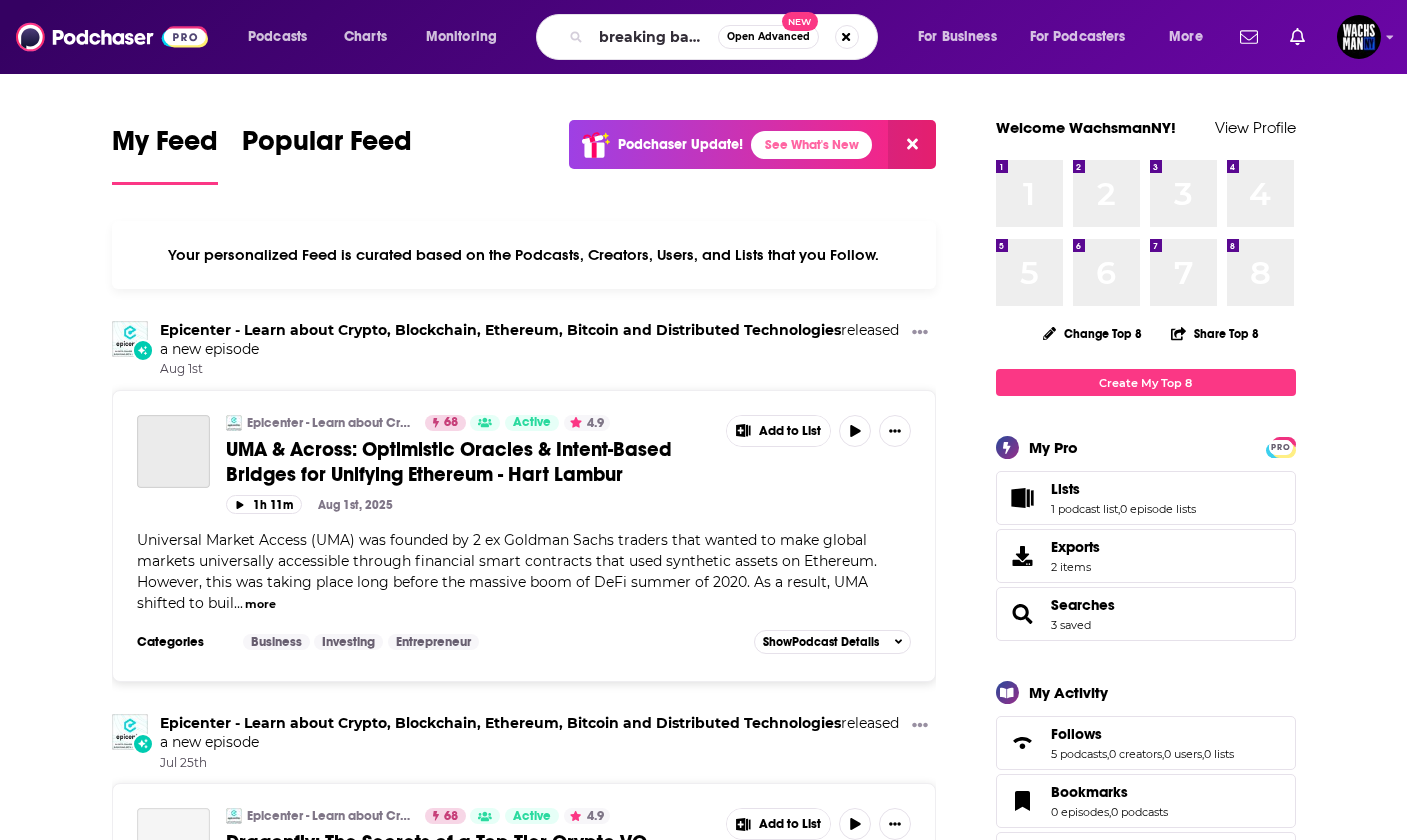 type on "breaking banks" 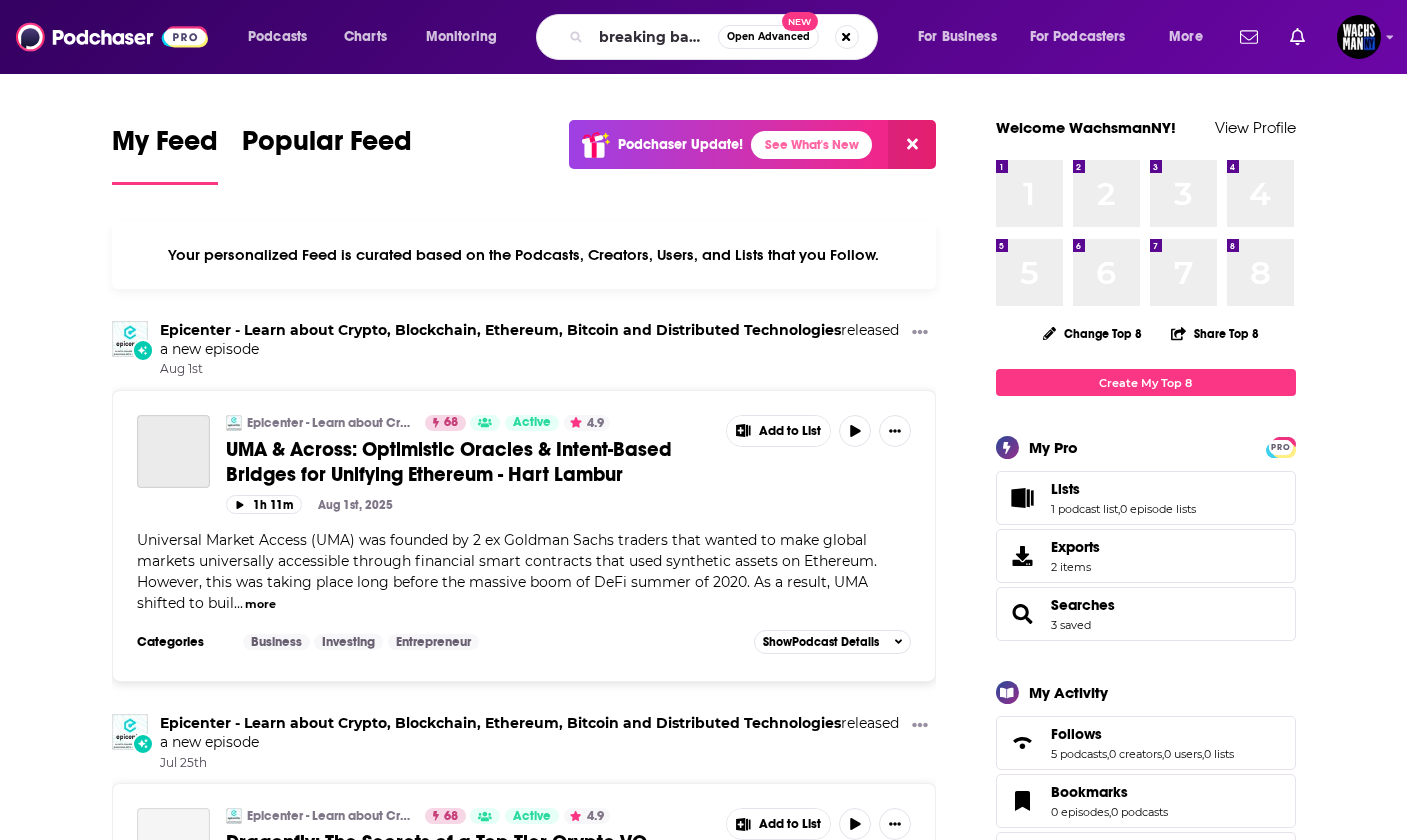 scroll, scrollTop: 0, scrollLeft: 0, axis: both 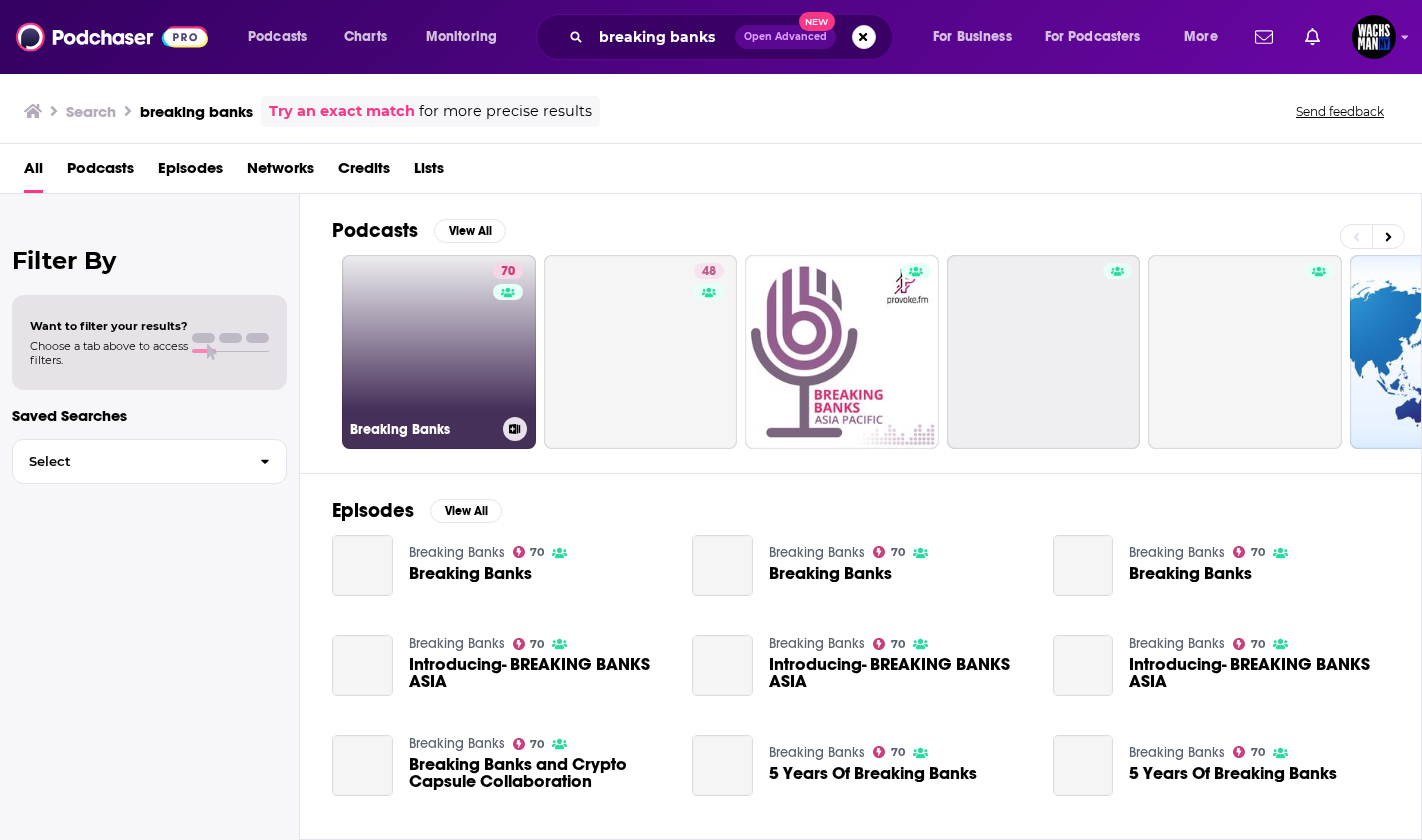 click on "70 Breaking Banks" at bounding box center [439, 352] 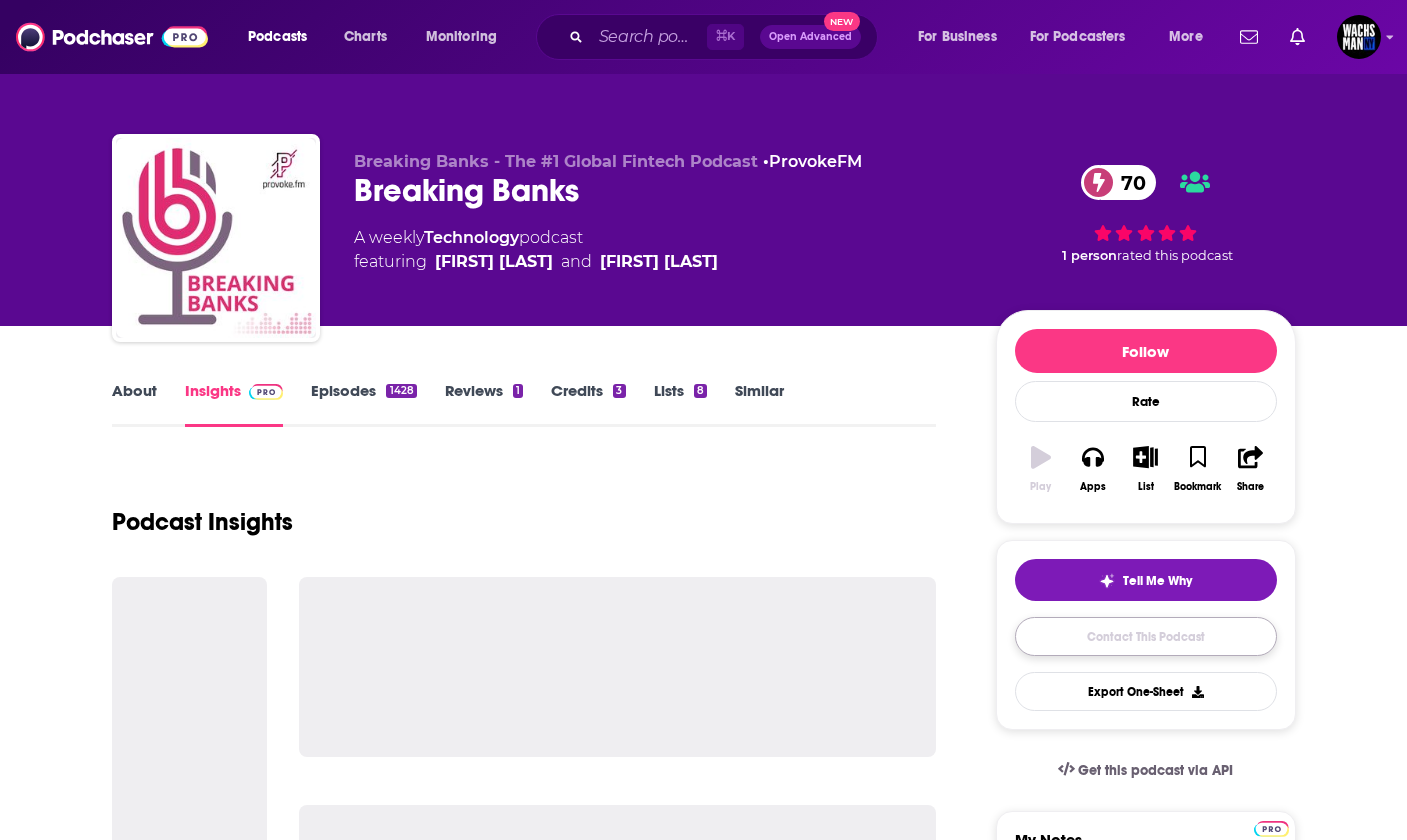 click on "Contact This Podcast" at bounding box center (1146, 636) 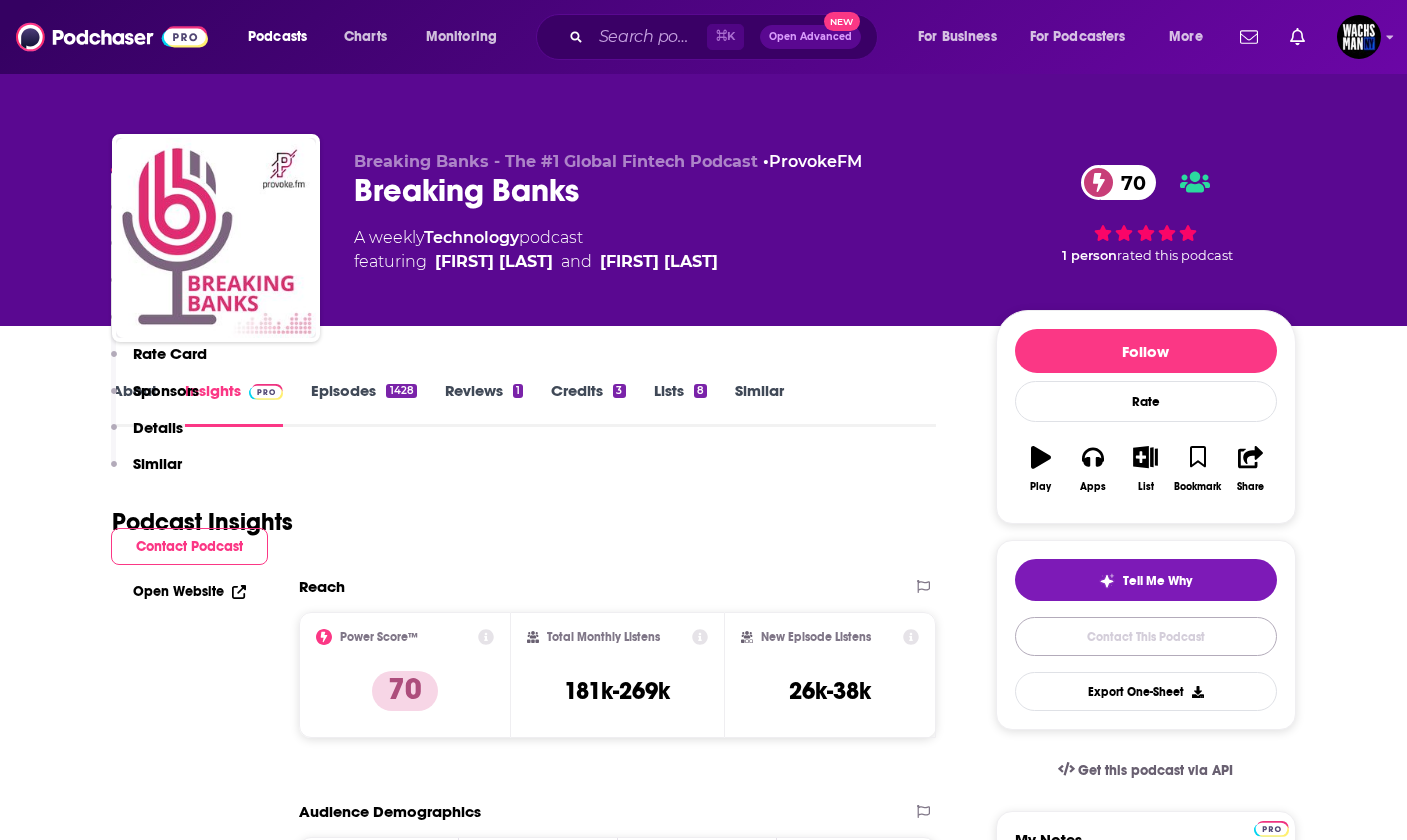 scroll, scrollTop: 4659, scrollLeft: 0, axis: vertical 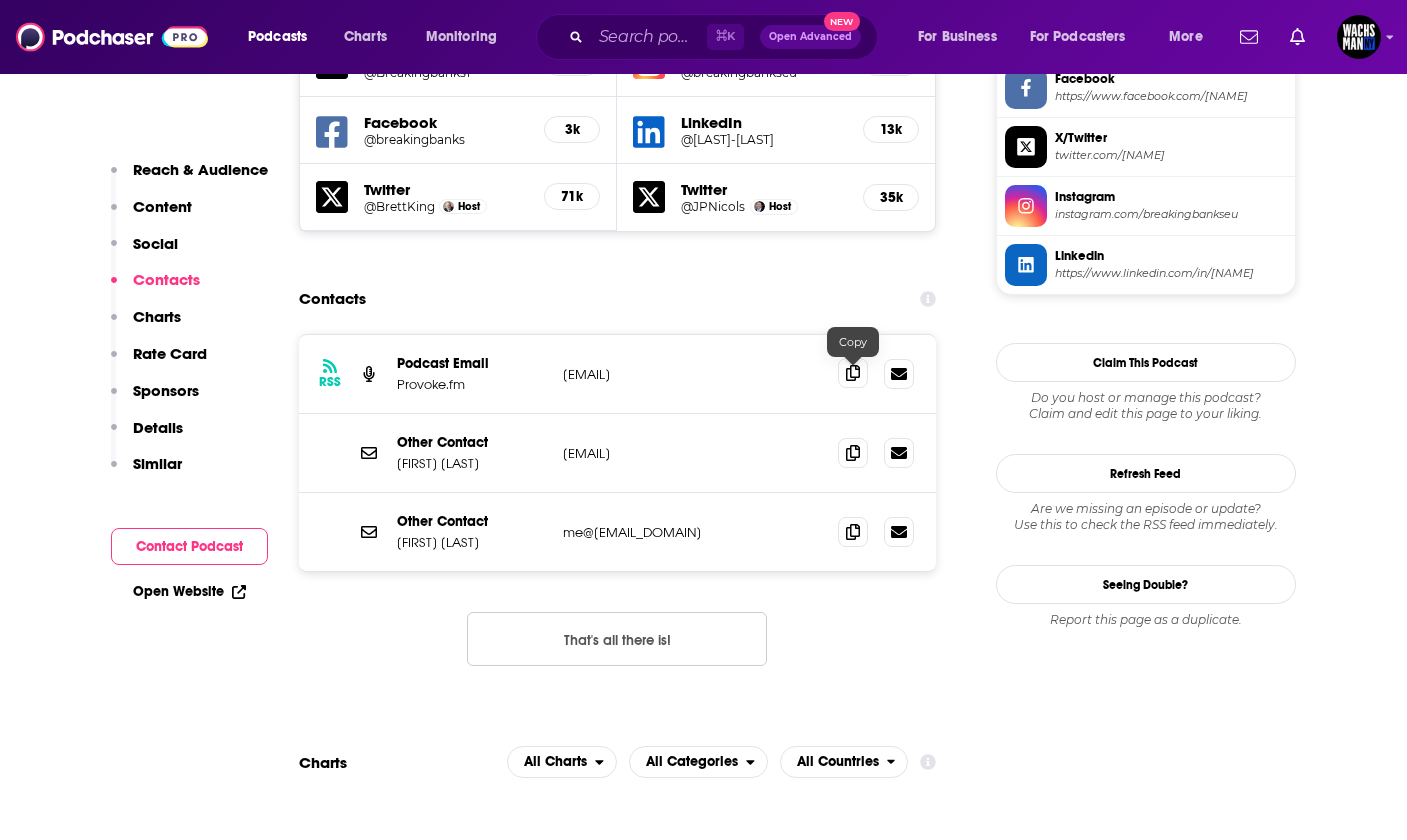 click 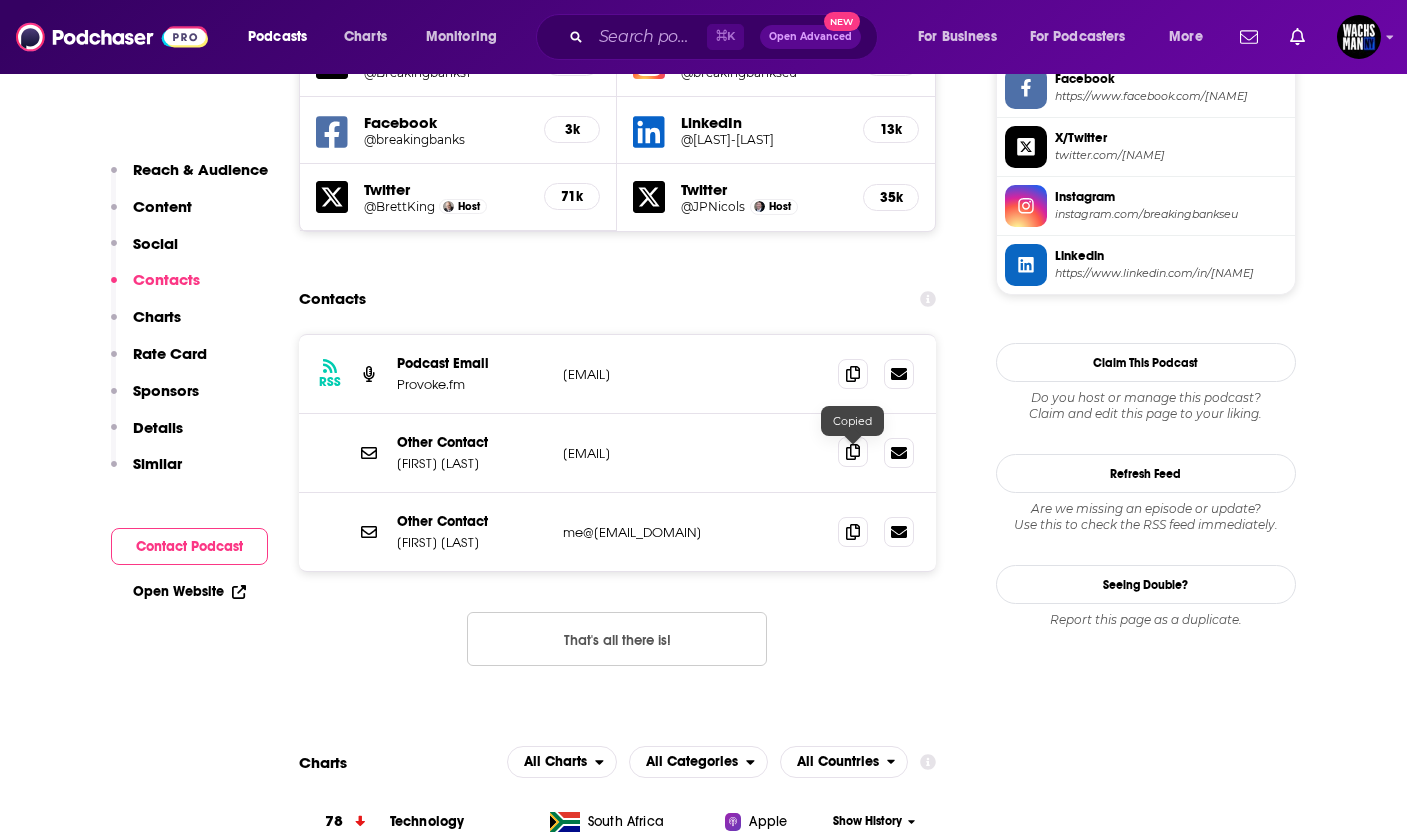 click at bounding box center (853, 452) 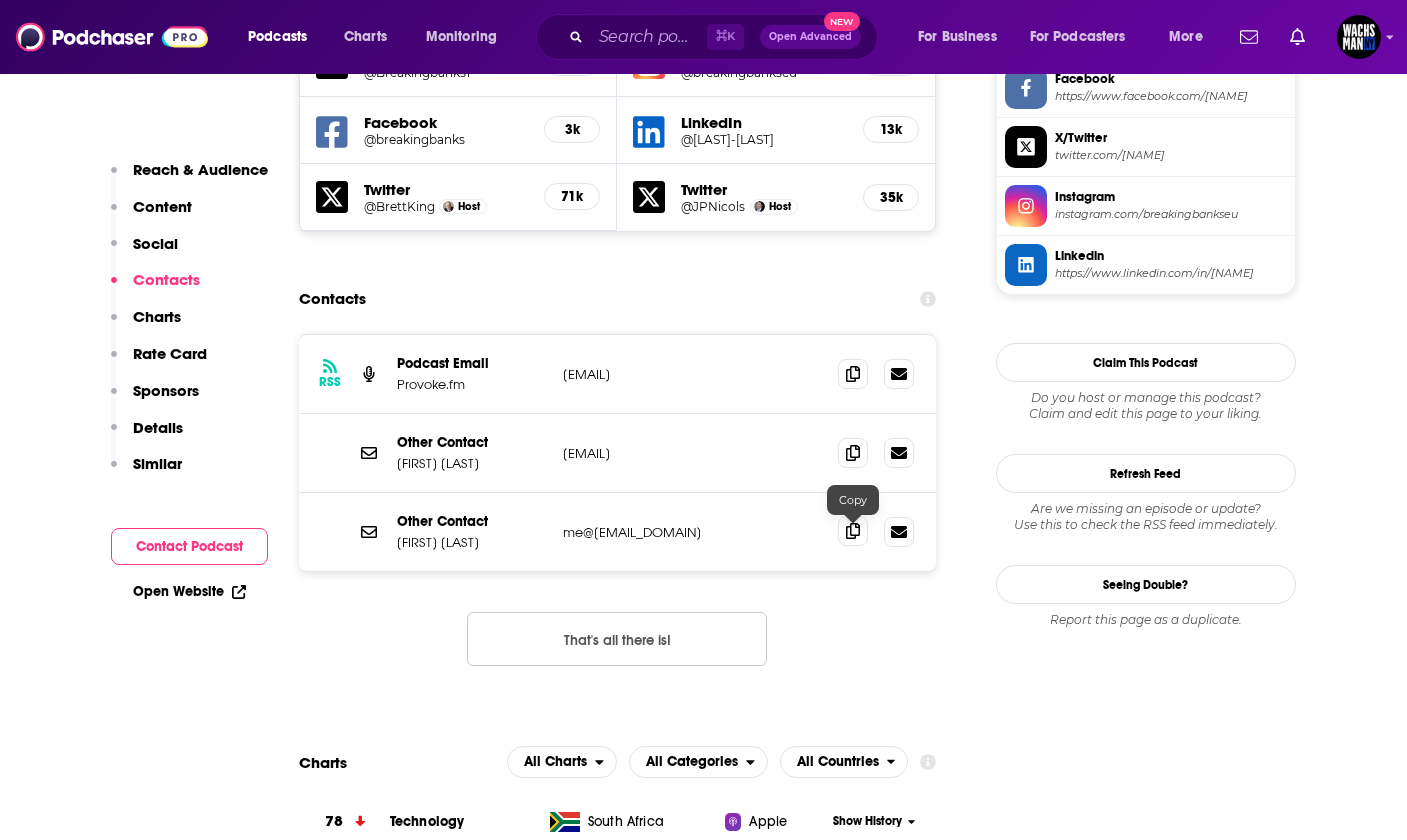 click 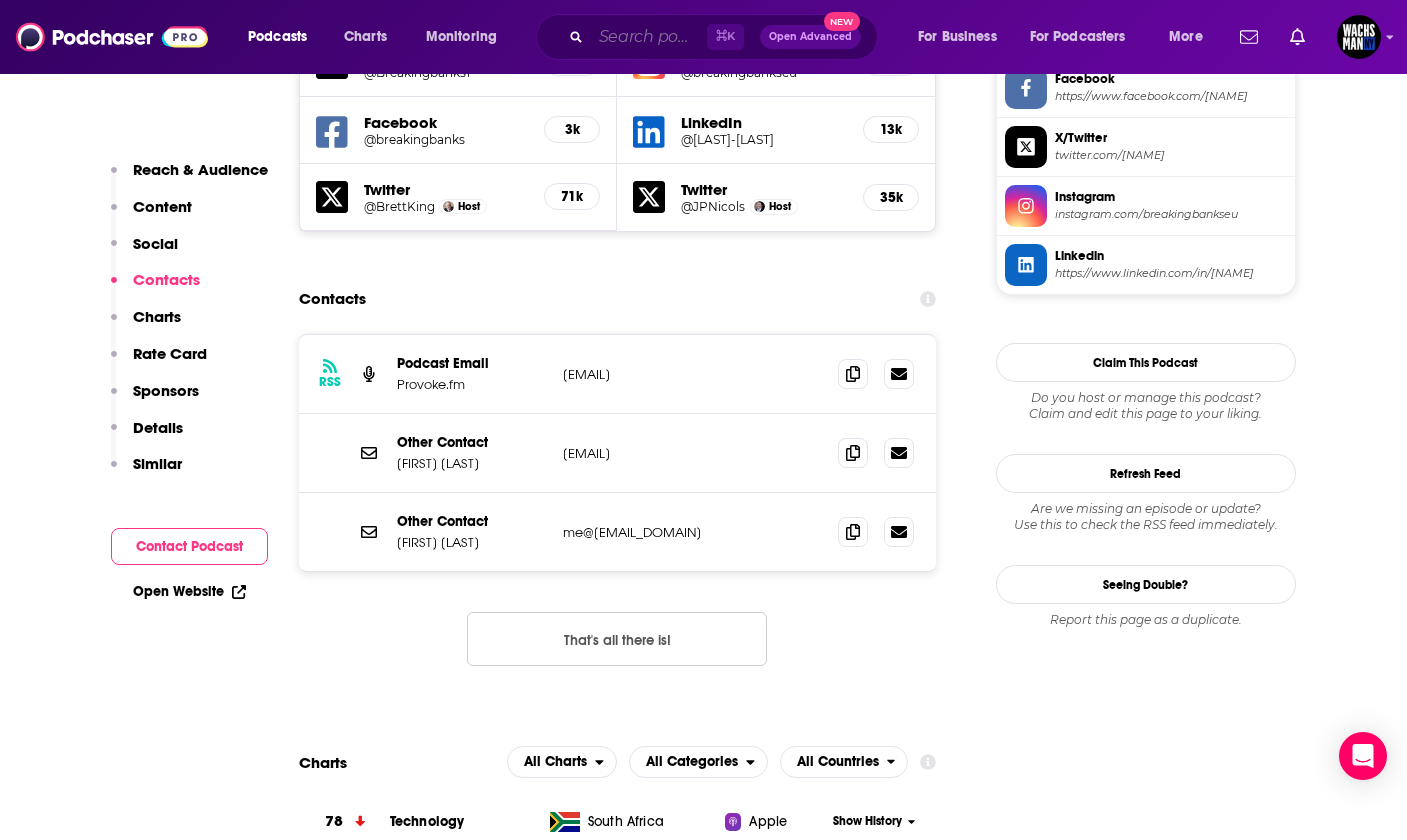 click at bounding box center (649, 37) 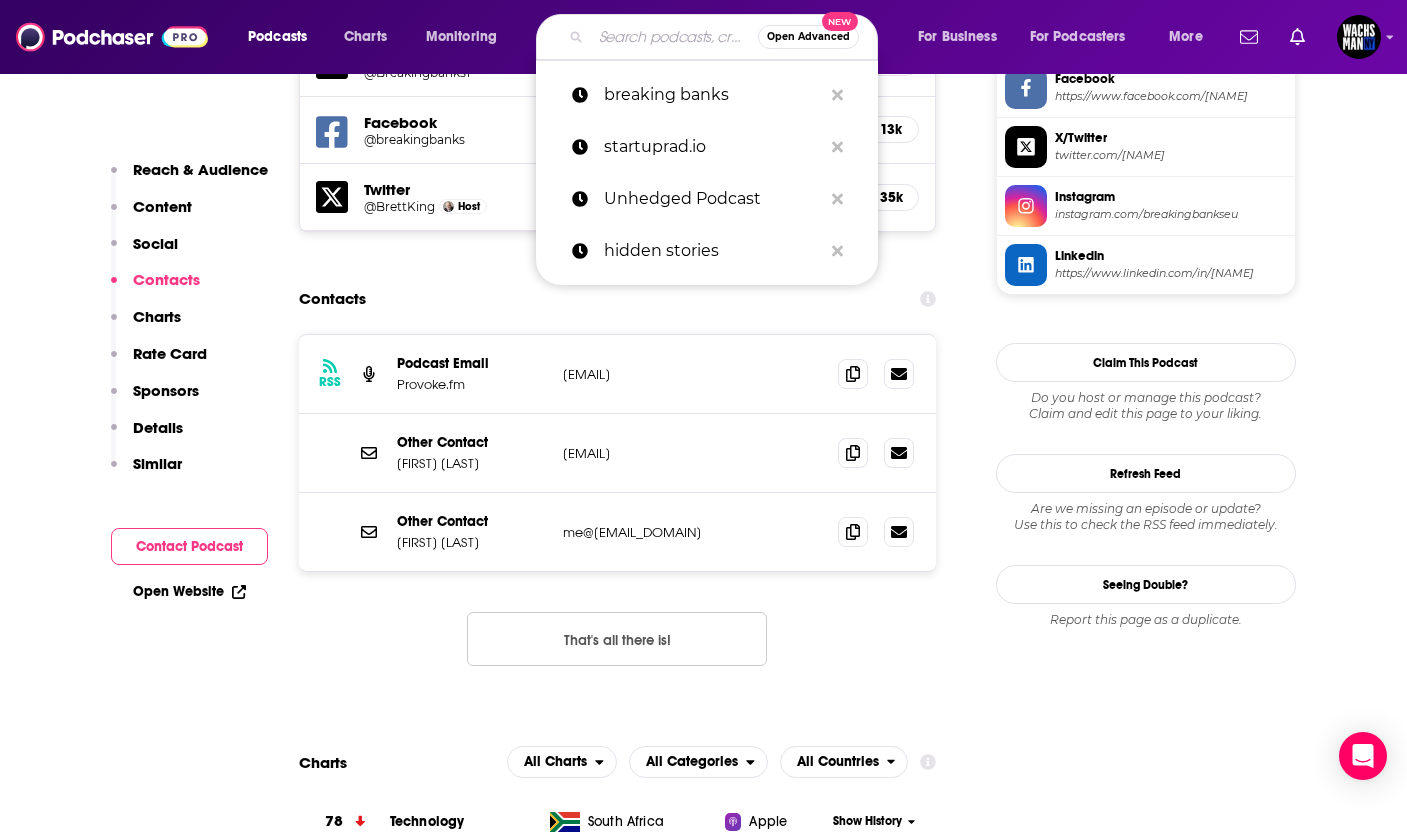 paste on "FinTech Futures" 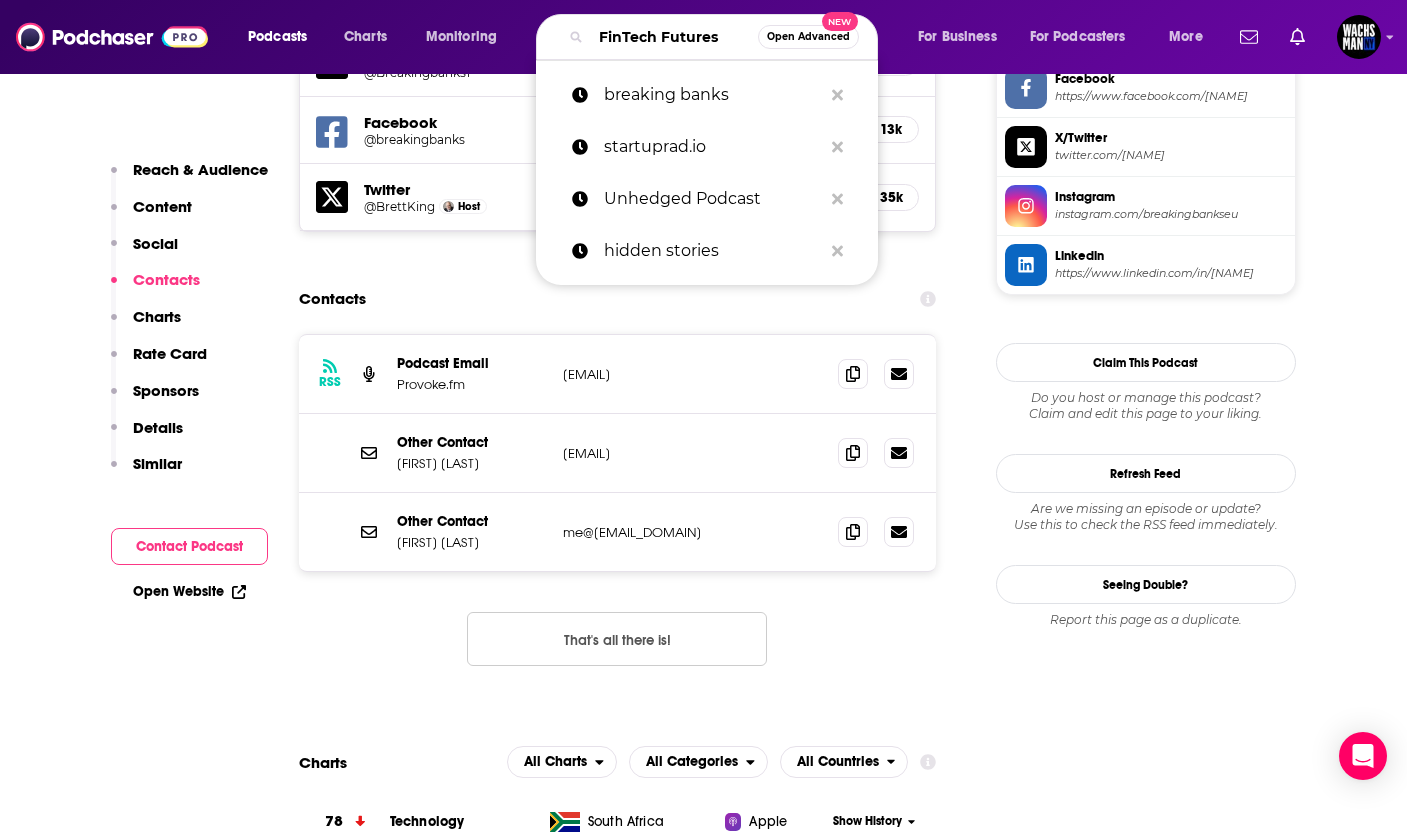 scroll, scrollTop: 0, scrollLeft: 8, axis: horizontal 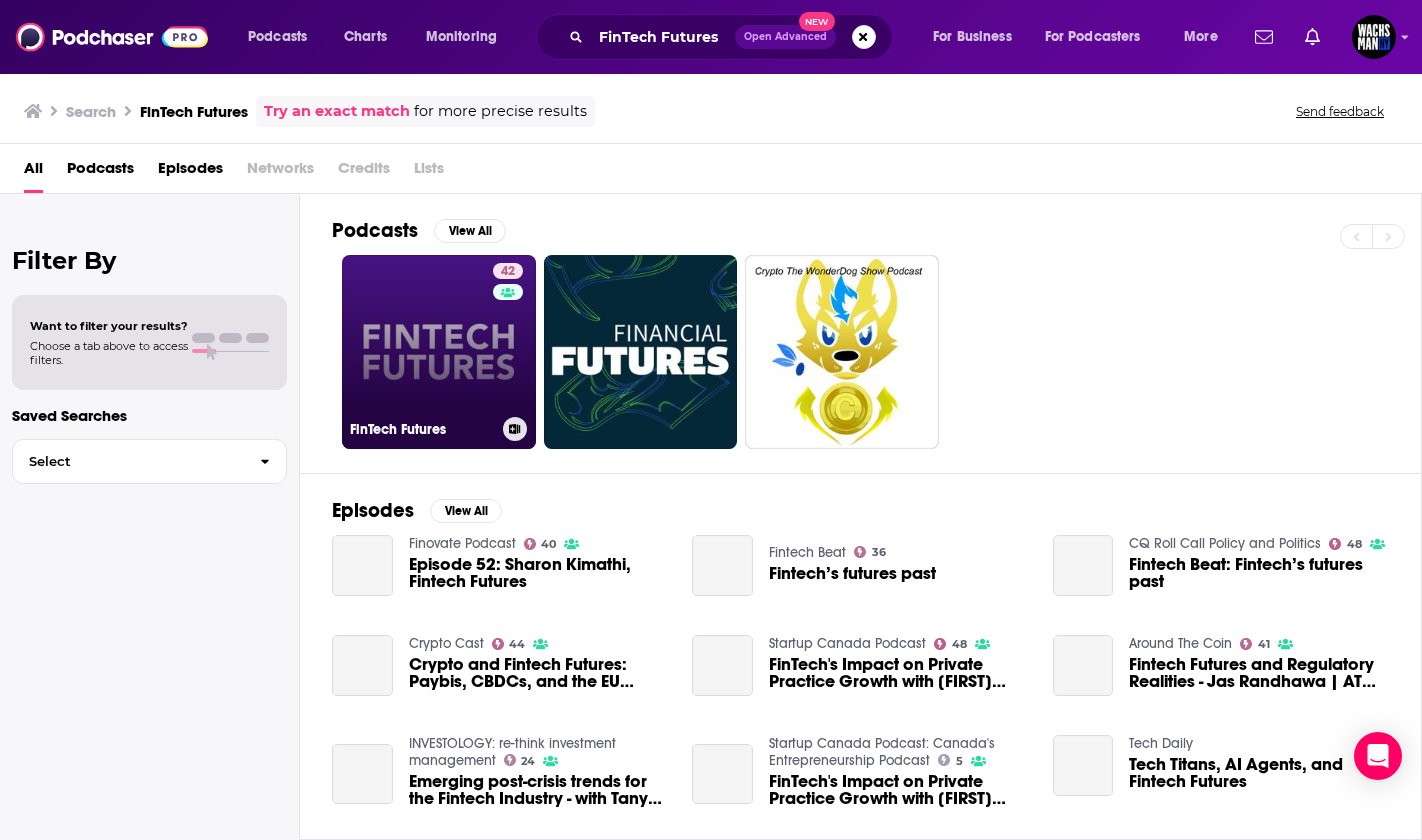 click on "42 FinTech Futures" at bounding box center [439, 352] 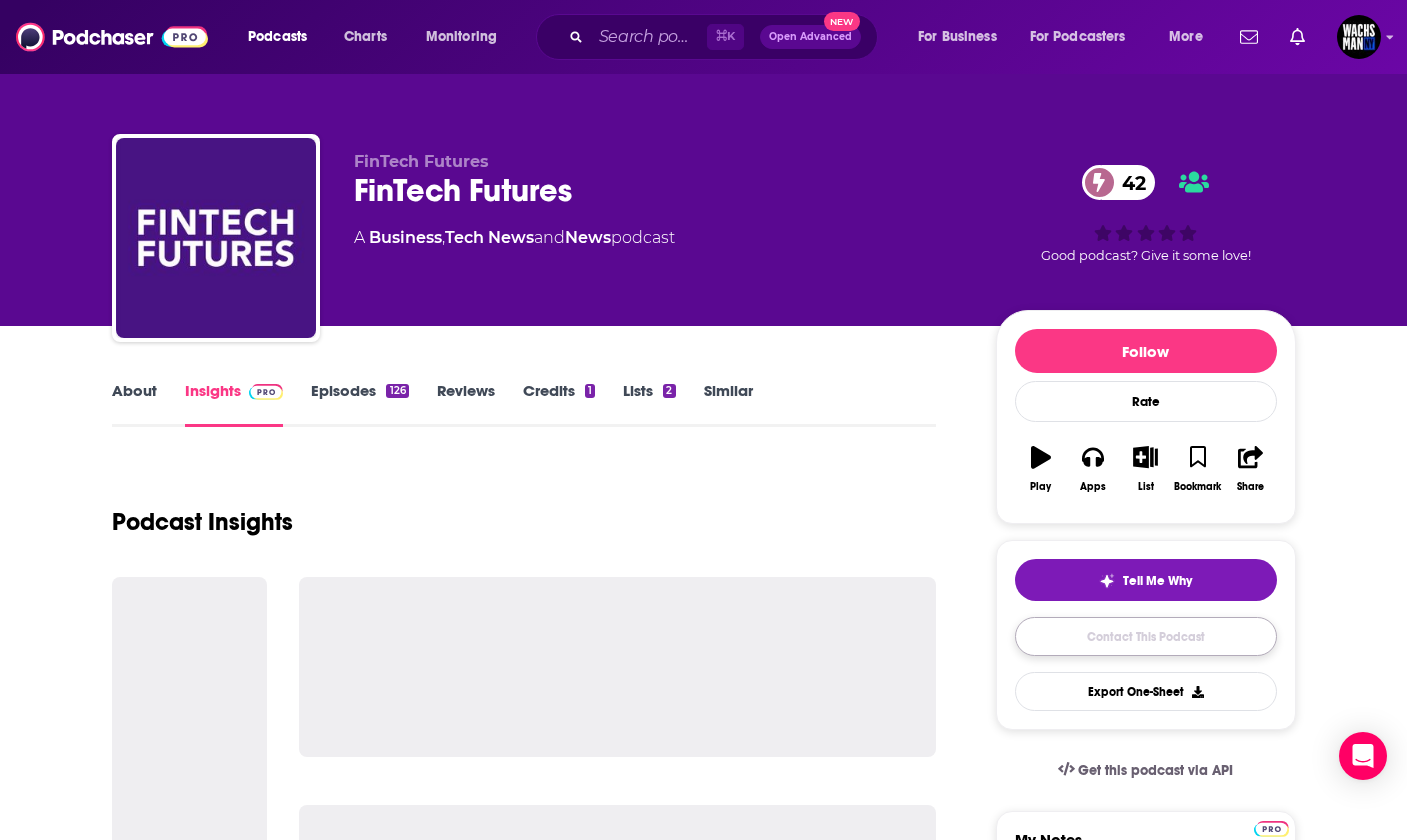 click on "Contact This Podcast" at bounding box center [1146, 636] 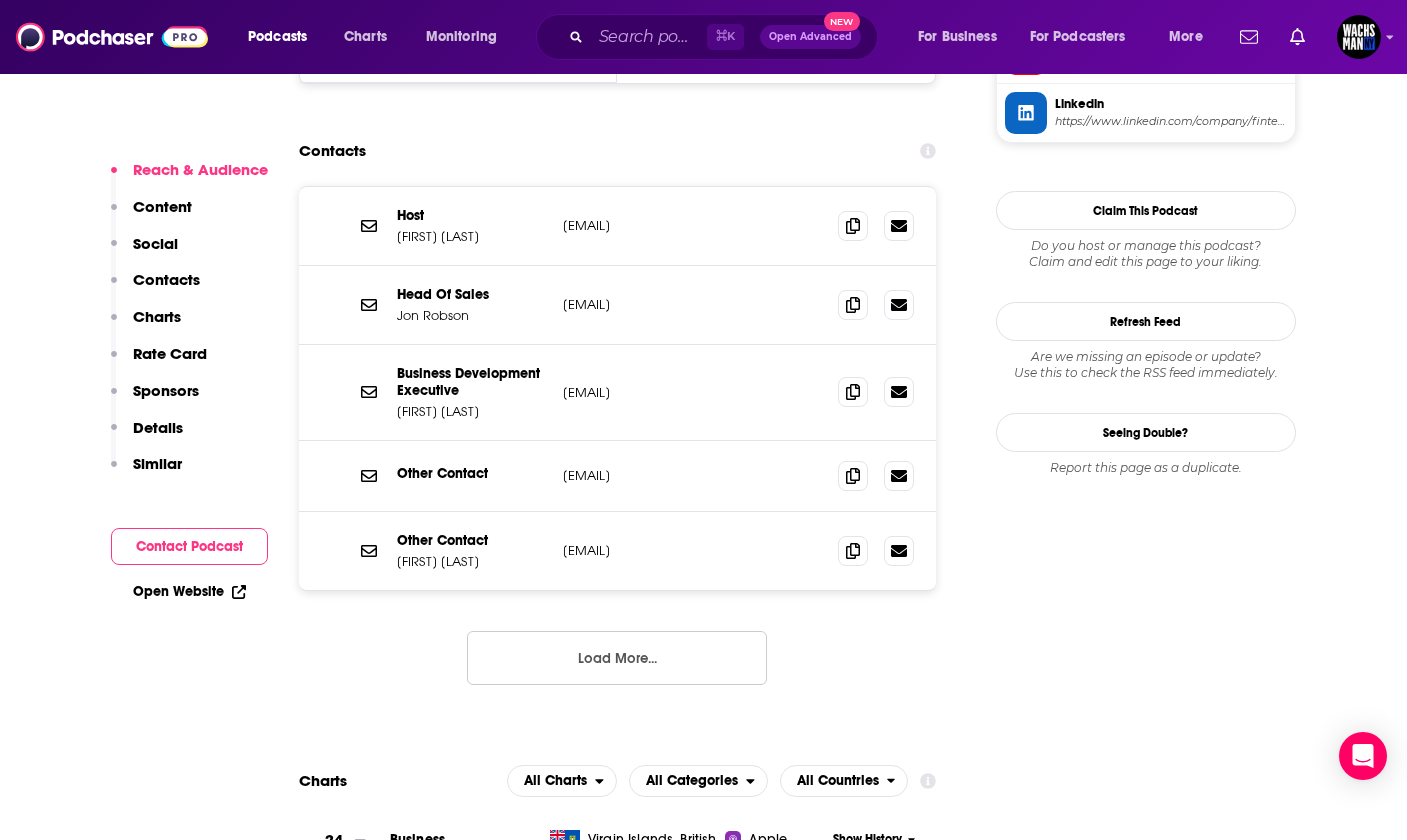 scroll, scrollTop: 1834, scrollLeft: 0, axis: vertical 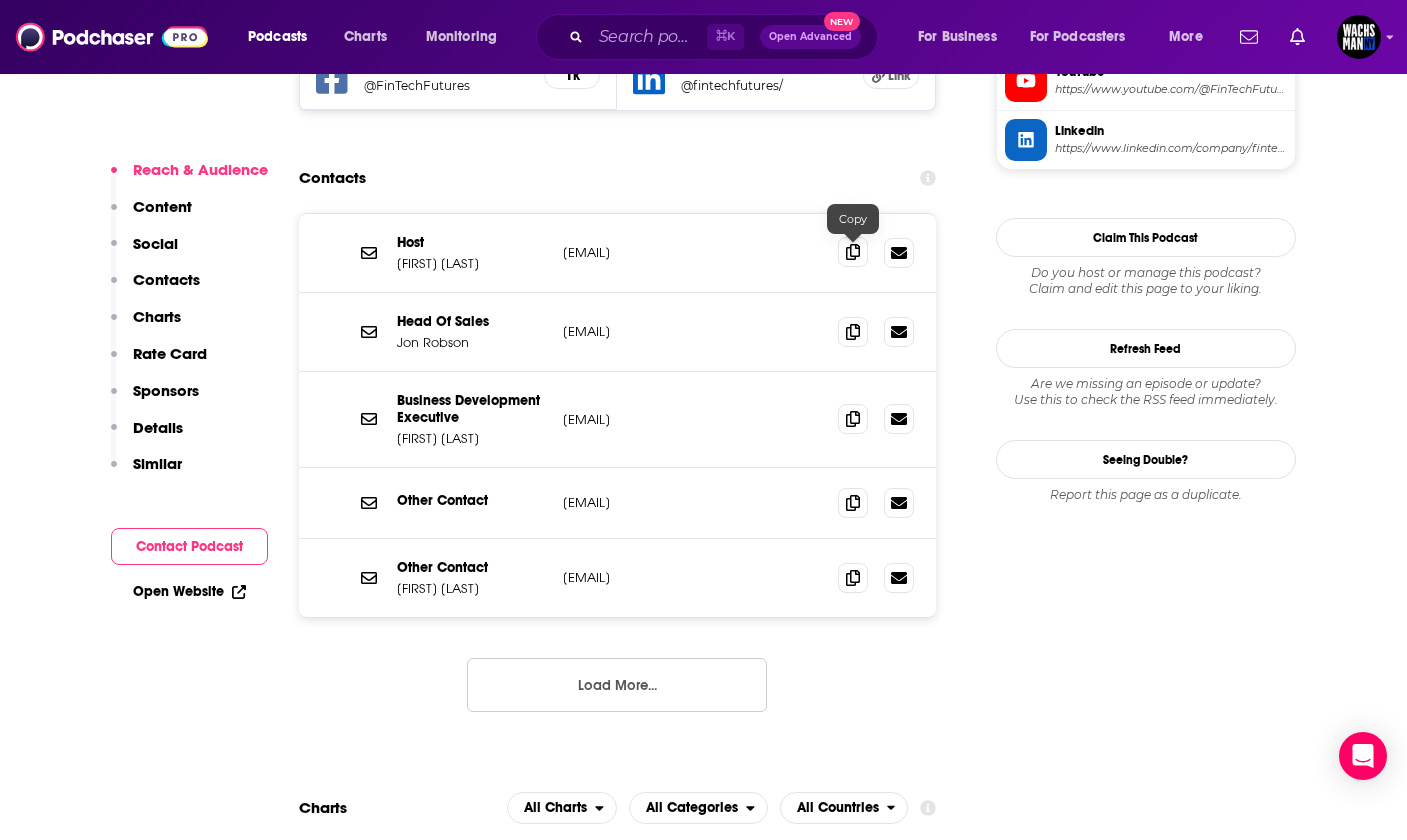 click at bounding box center (853, 252) 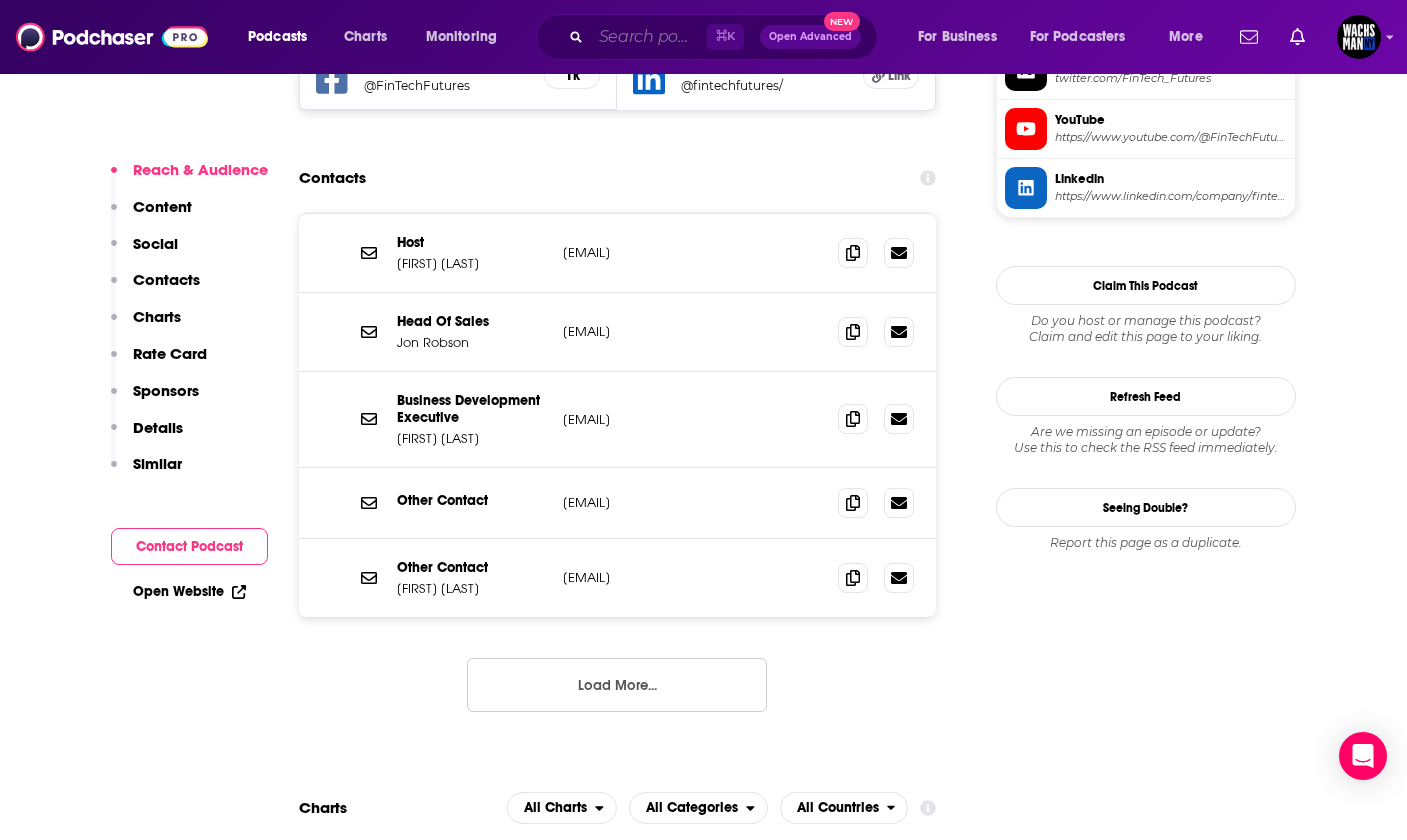 click at bounding box center (649, 37) 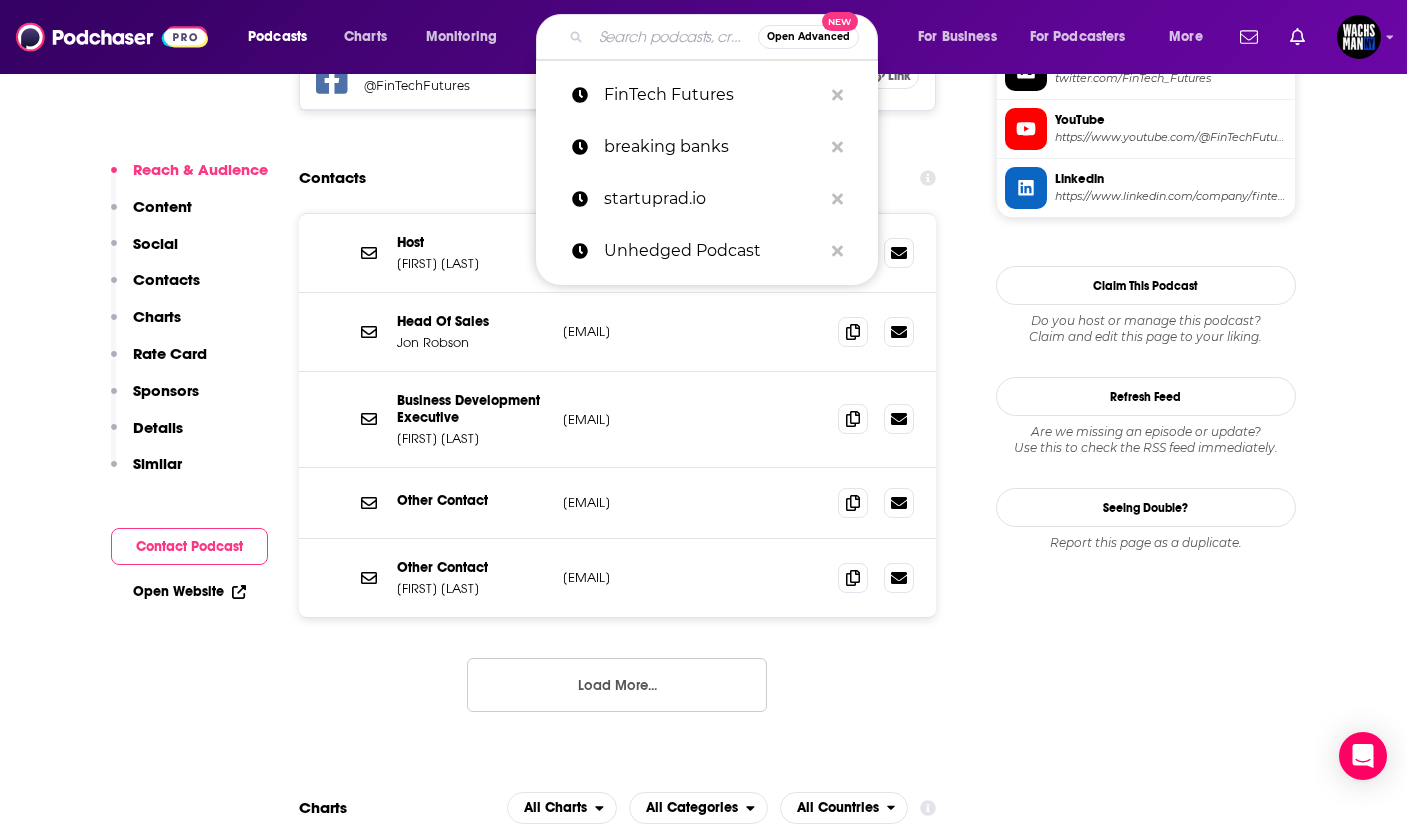 paste on "FinTech Impact" 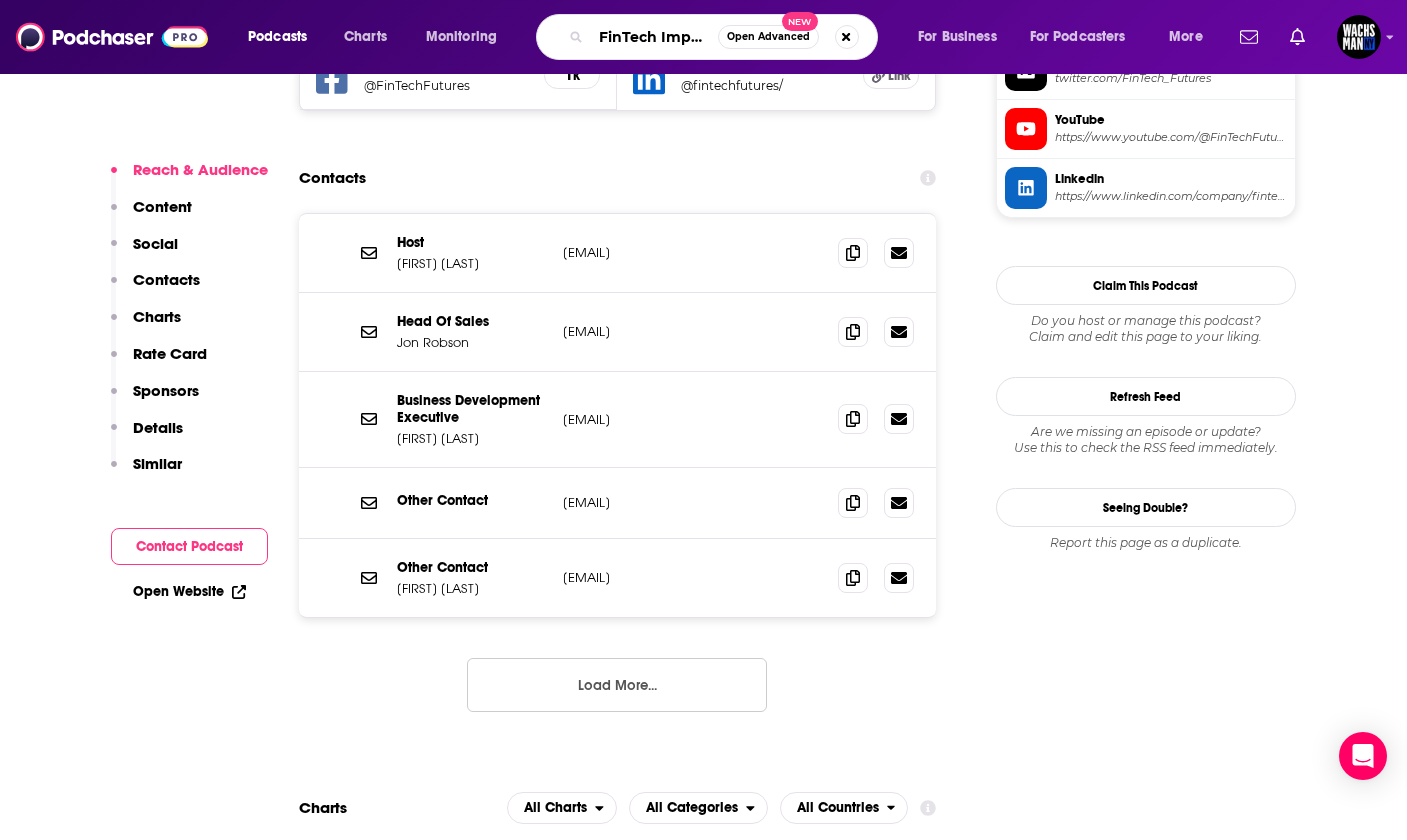 scroll, scrollTop: 0, scrollLeft: 4, axis: horizontal 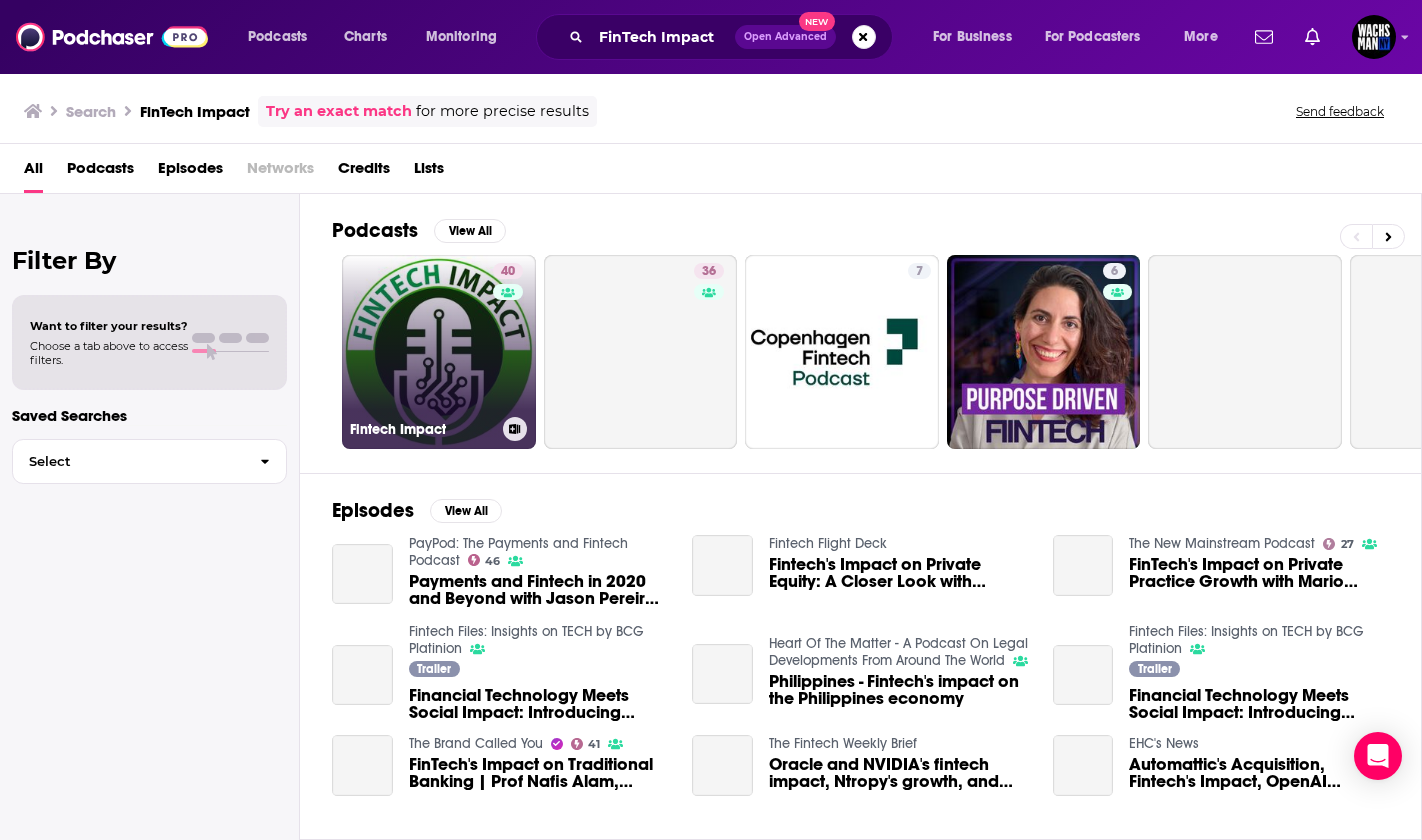 click on "40 Fintech Impact" at bounding box center [439, 352] 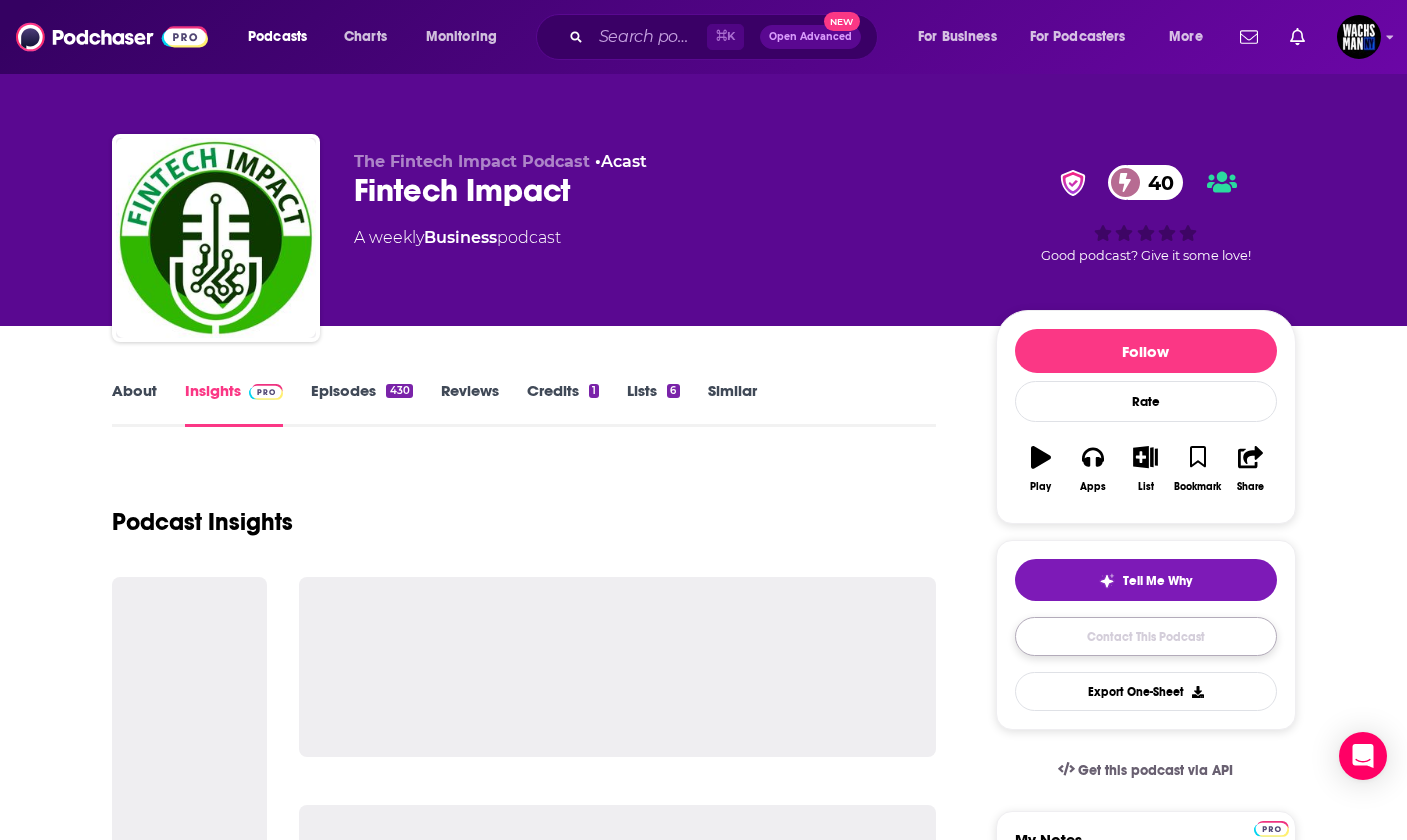 click on "Contact This Podcast" at bounding box center [1146, 636] 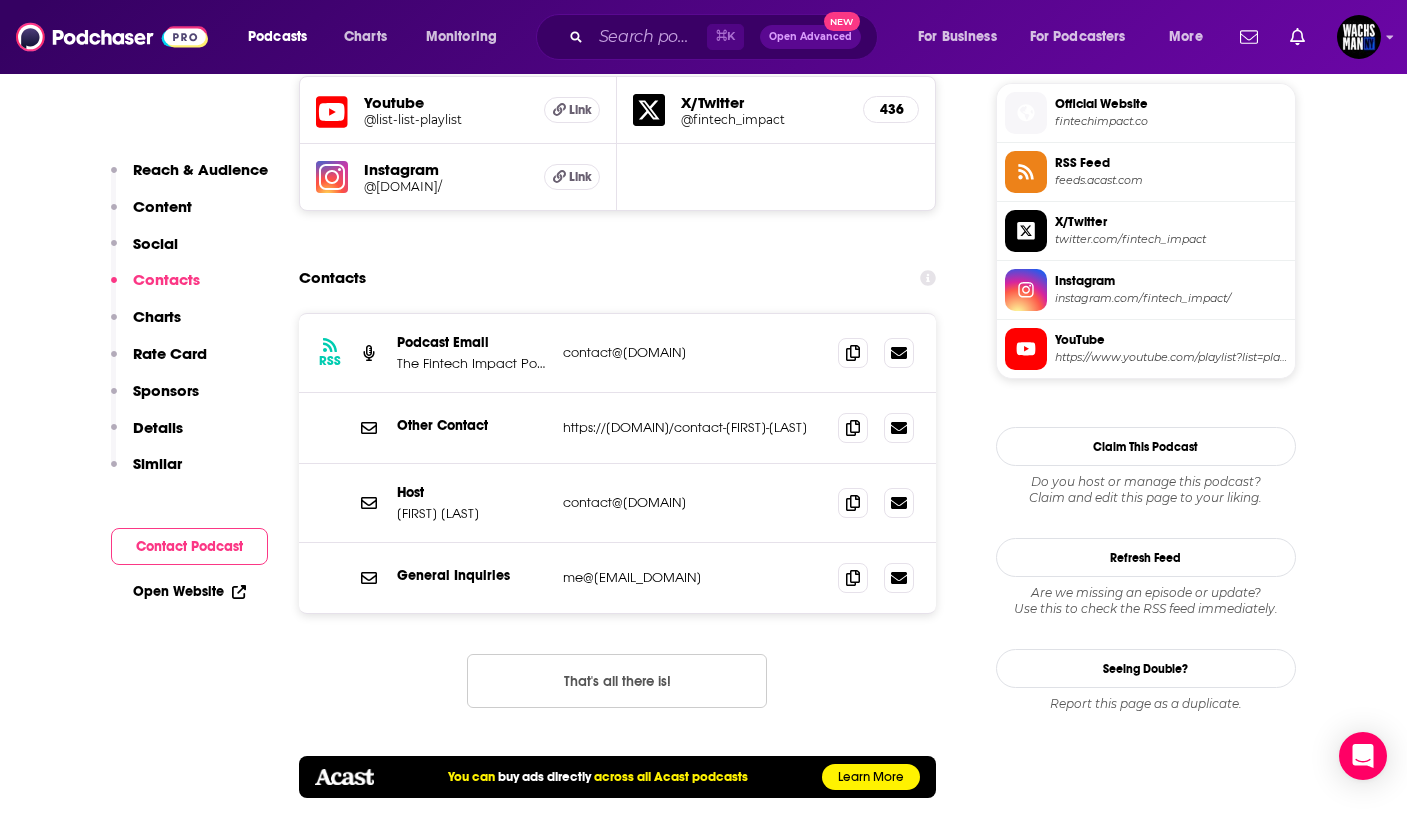 scroll, scrollTop: 1685, scrollLeft: 0, axis: vertical 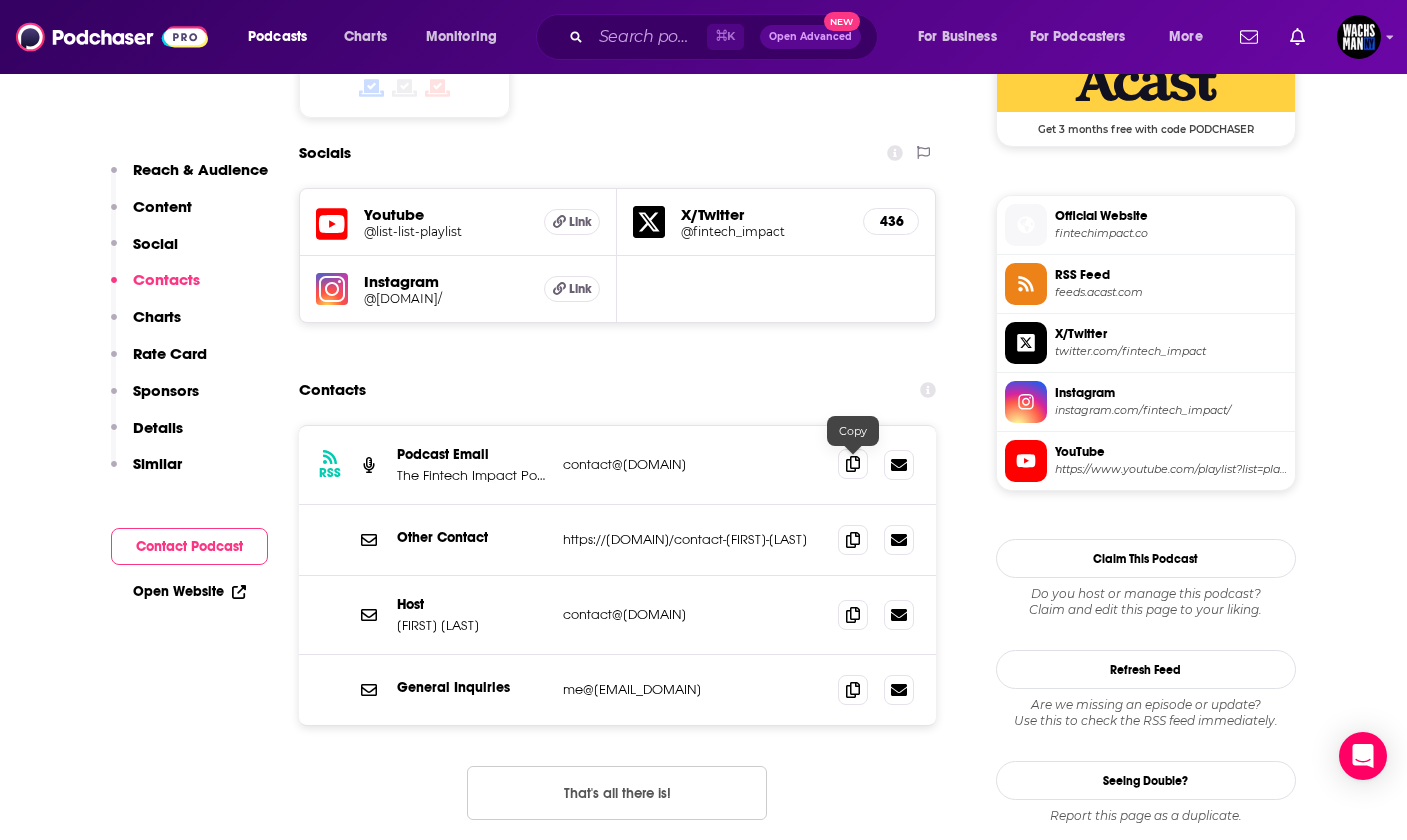 click 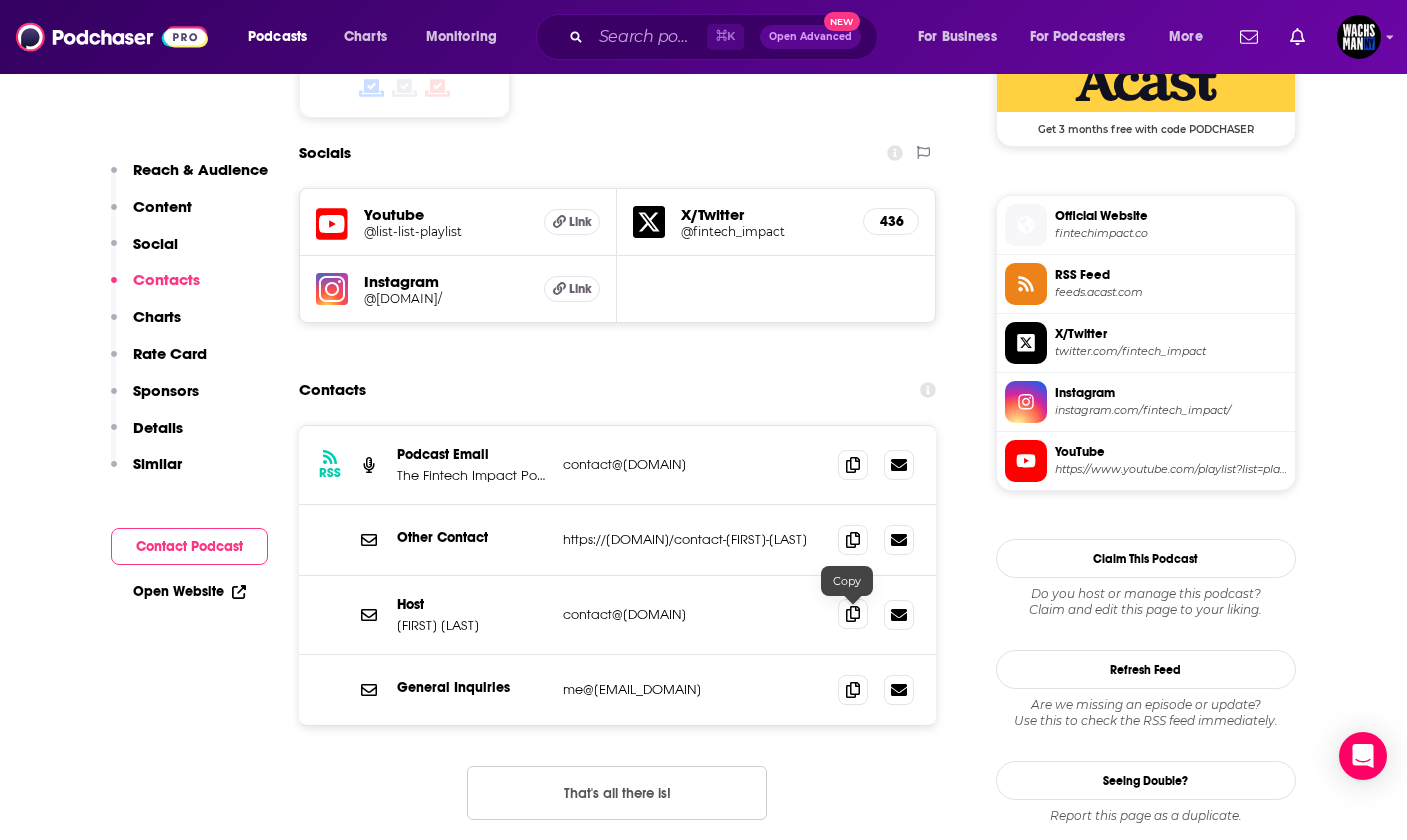 click at bounding box center [853, 614] 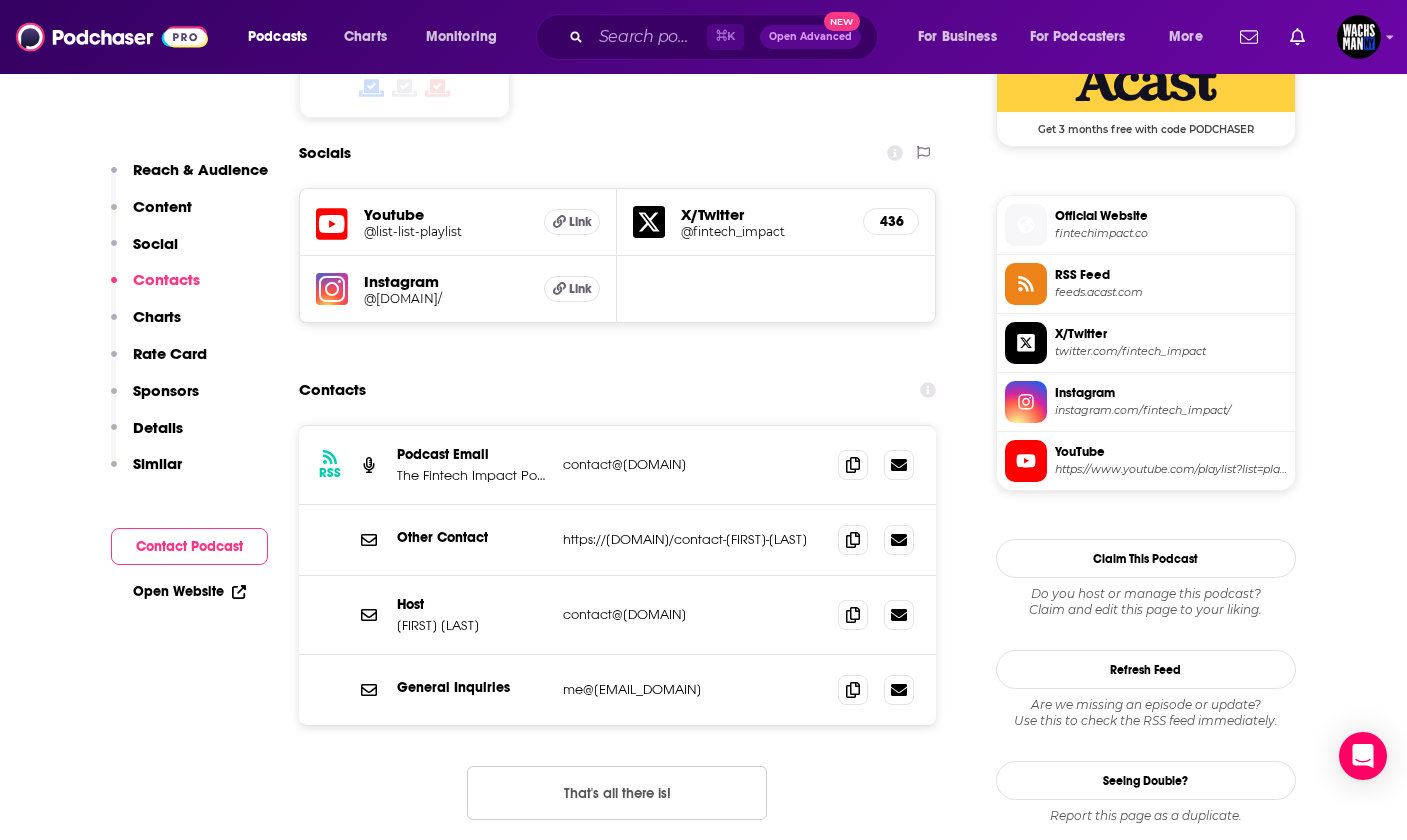 click on "Podcasts Charts Monitoring ⌘  K Open Advanced New For Business For Podcasters More" at bounding box center [703, 37] 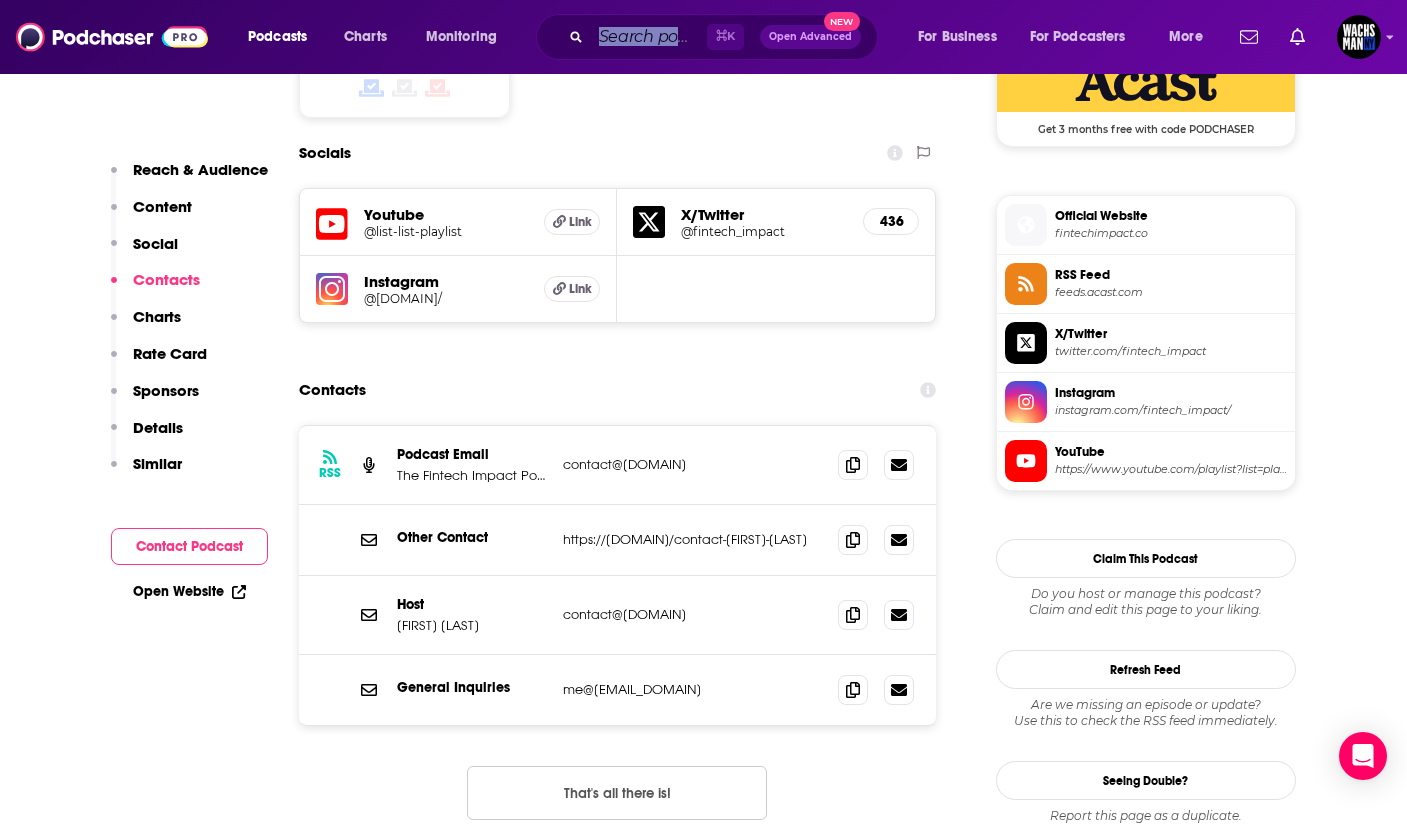 click at bounding box center [649, 37] 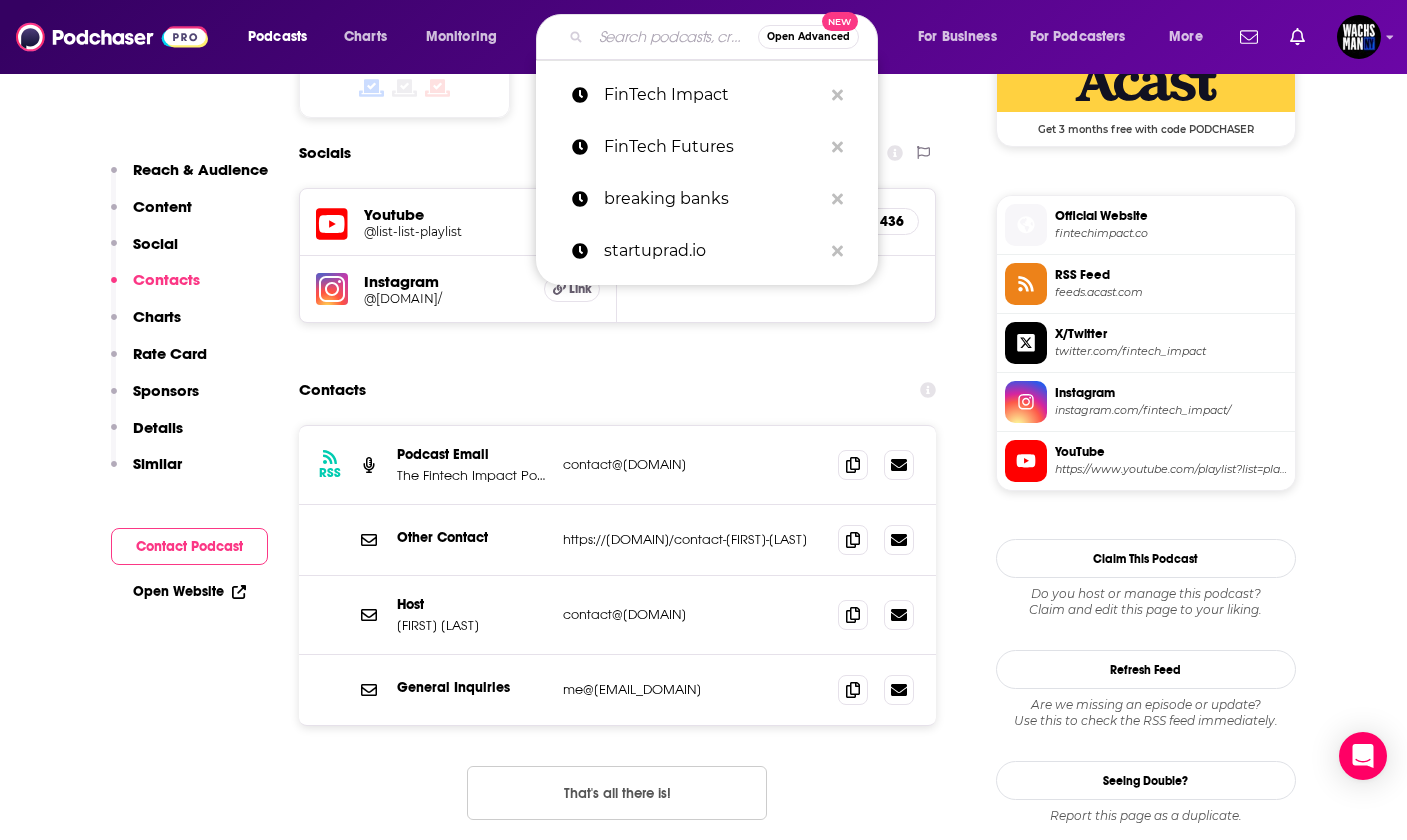 paste on "What the FinTech?" 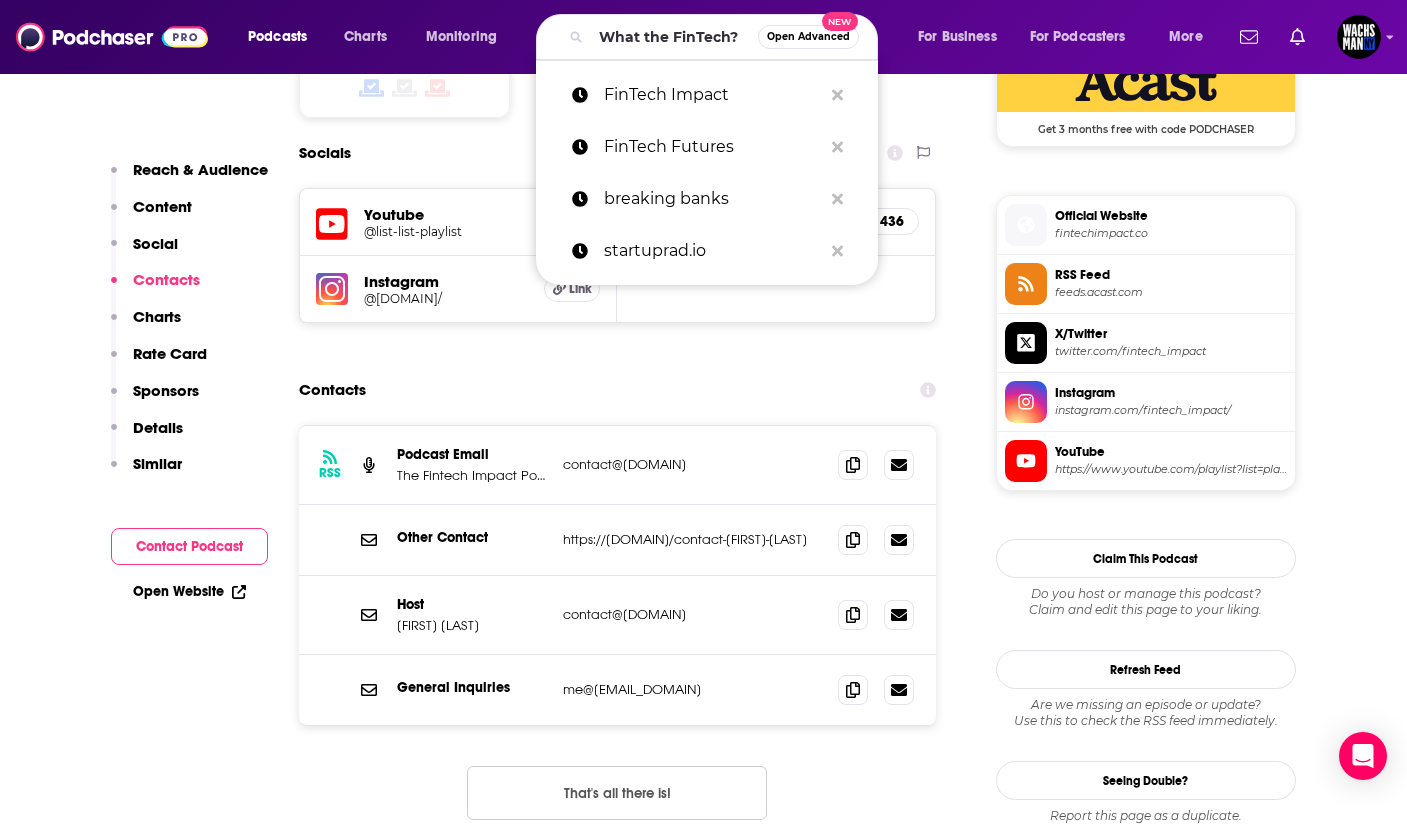 scroll, scrollTop: 0, scrollLeft: 0, axis: both 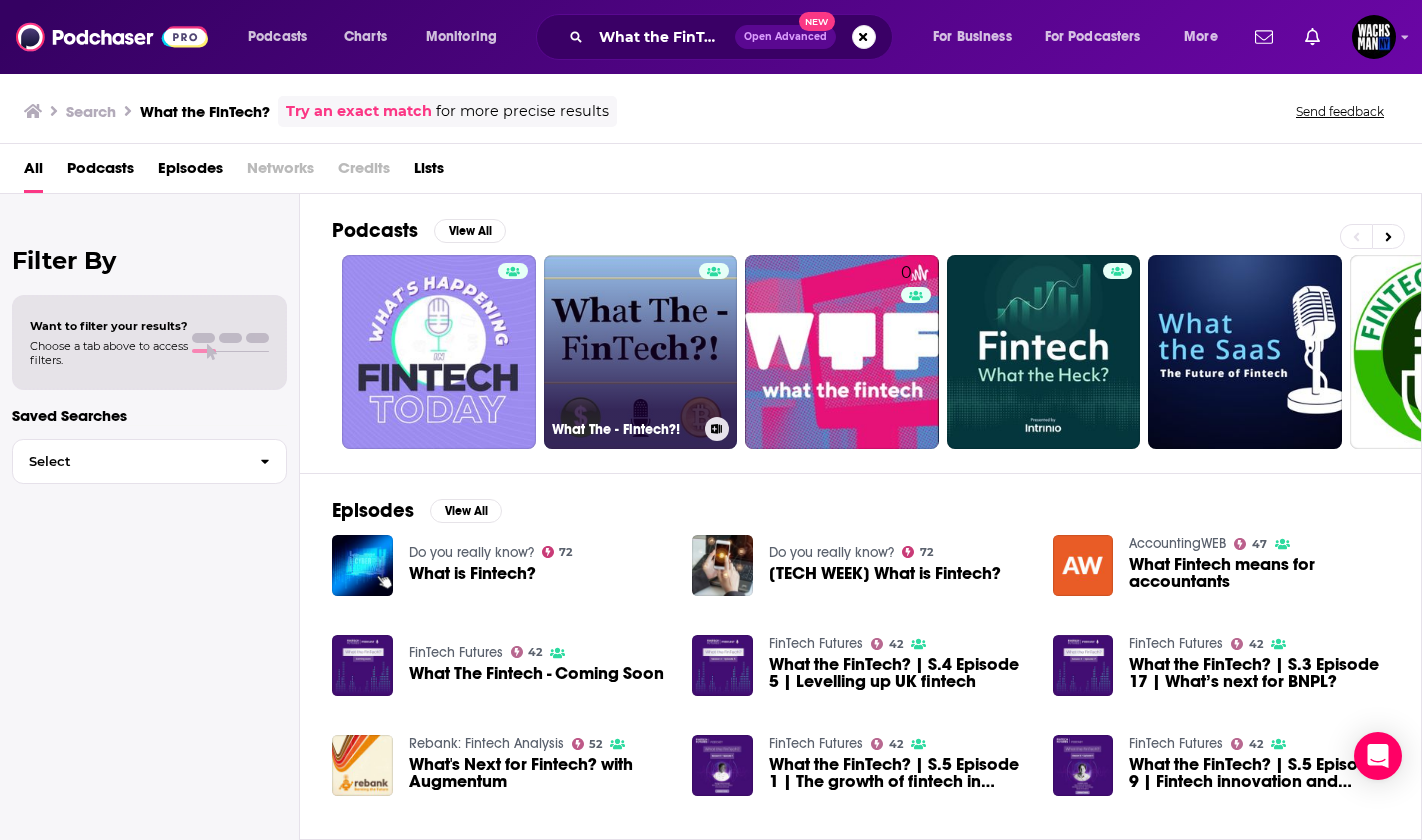 click on "What The - Fintech?!" at bounding box center (641, 352) 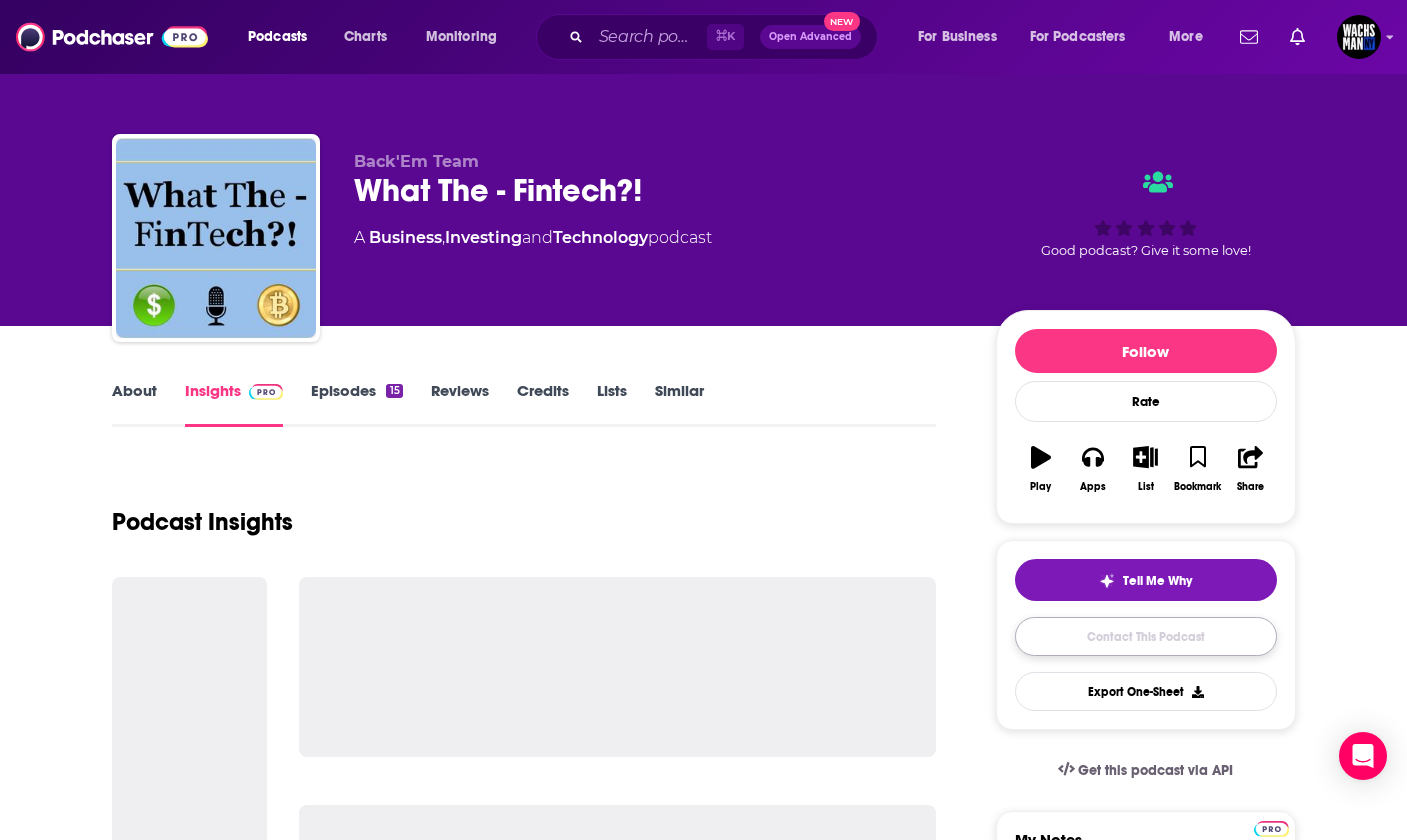 click on "Contact This Podcast" at bounding box center [1146, 636] 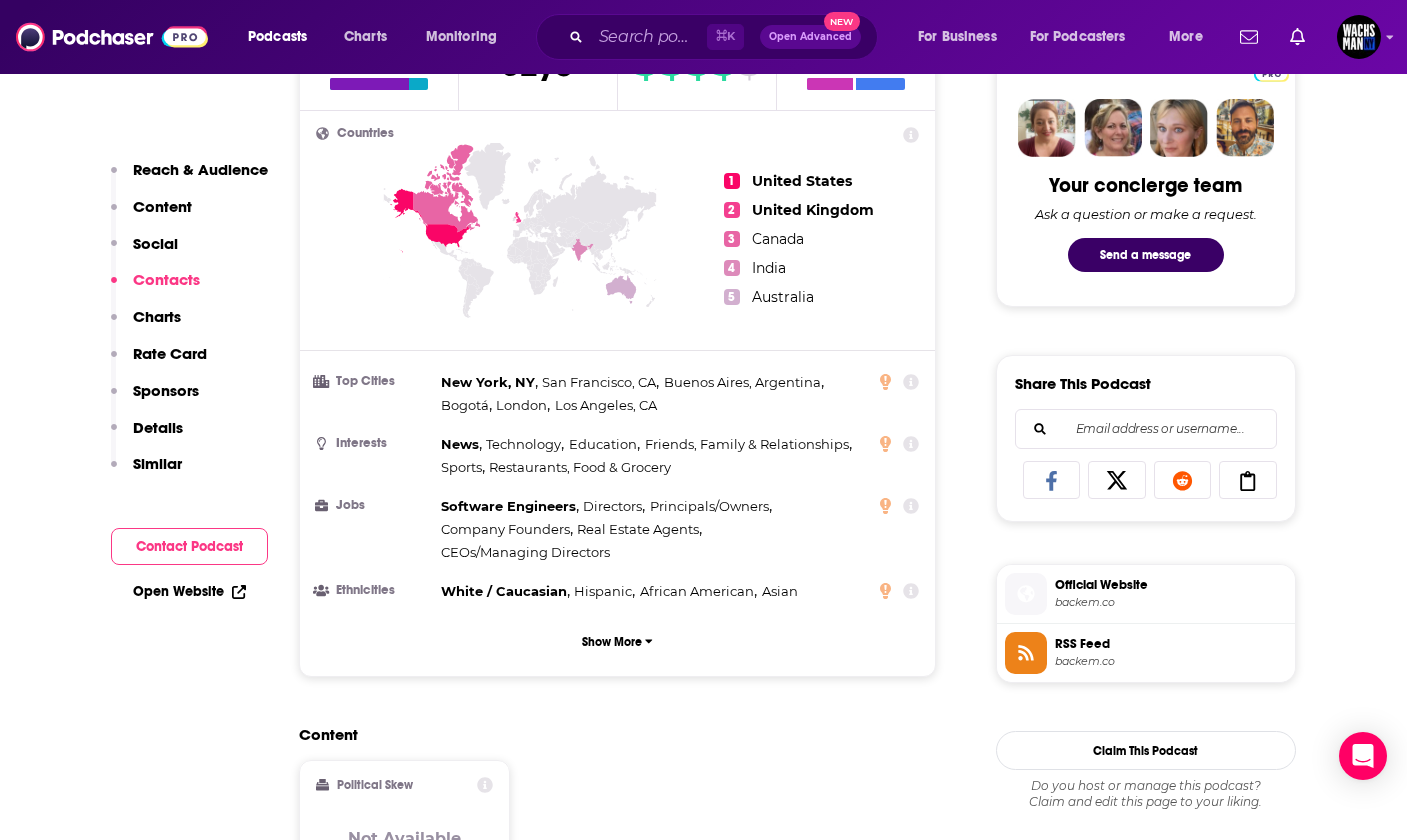 scroll, scrollTop: 0, scrollLeft: 0, axis: both 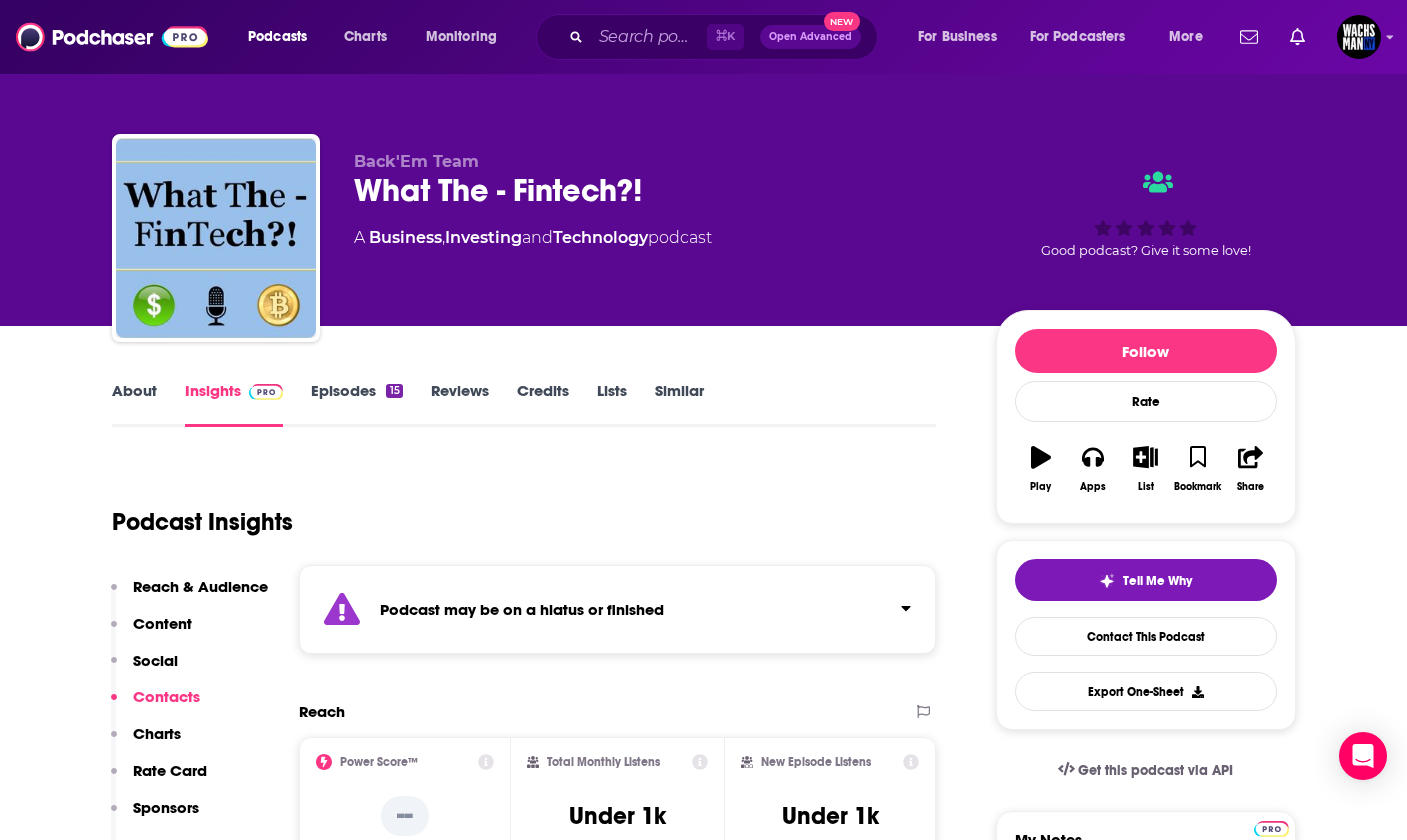 click on "Episodes 15" at bounding box center (356, 404) 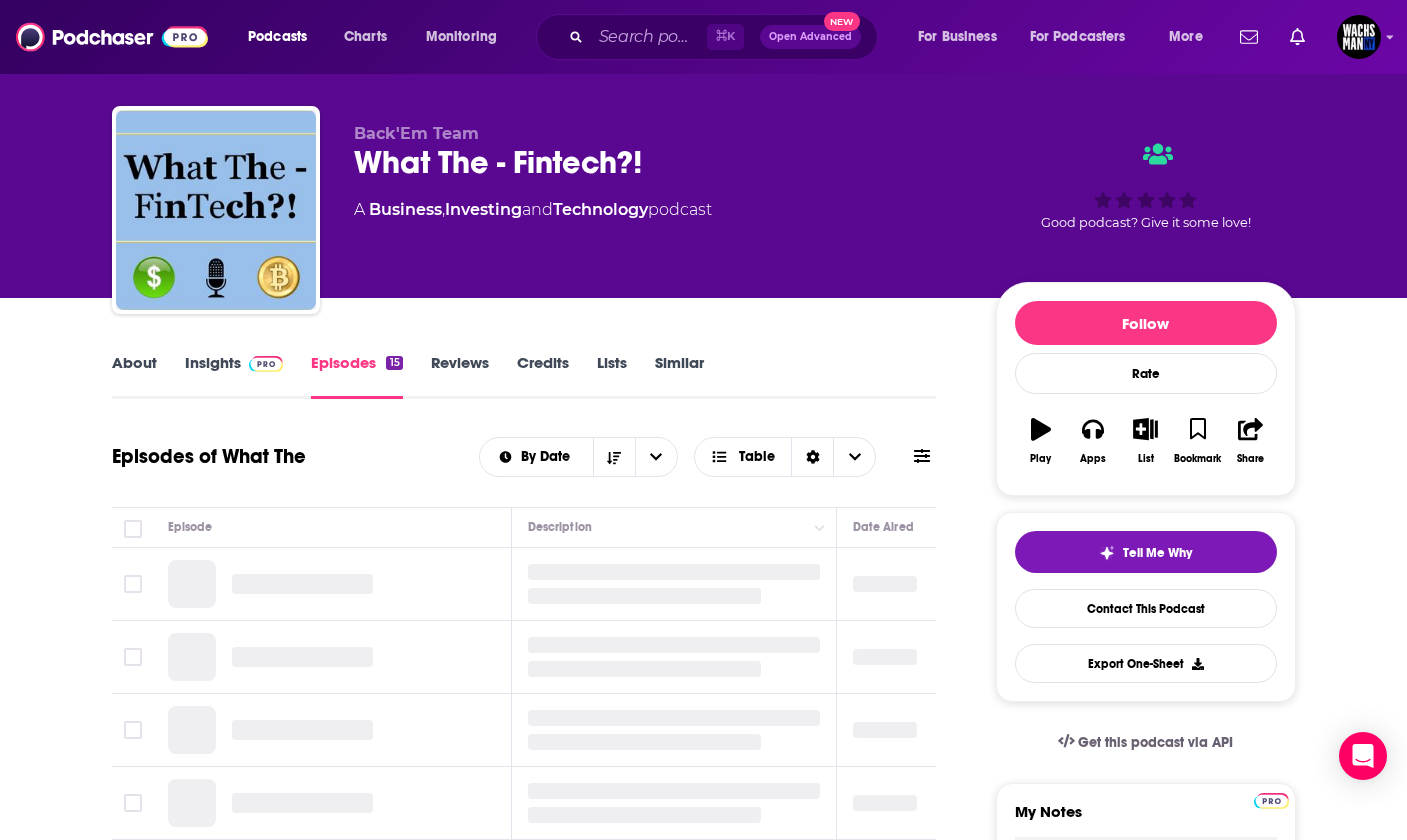 scroll, scrollTop: 99, scrollLeft: 0, axis: vertical 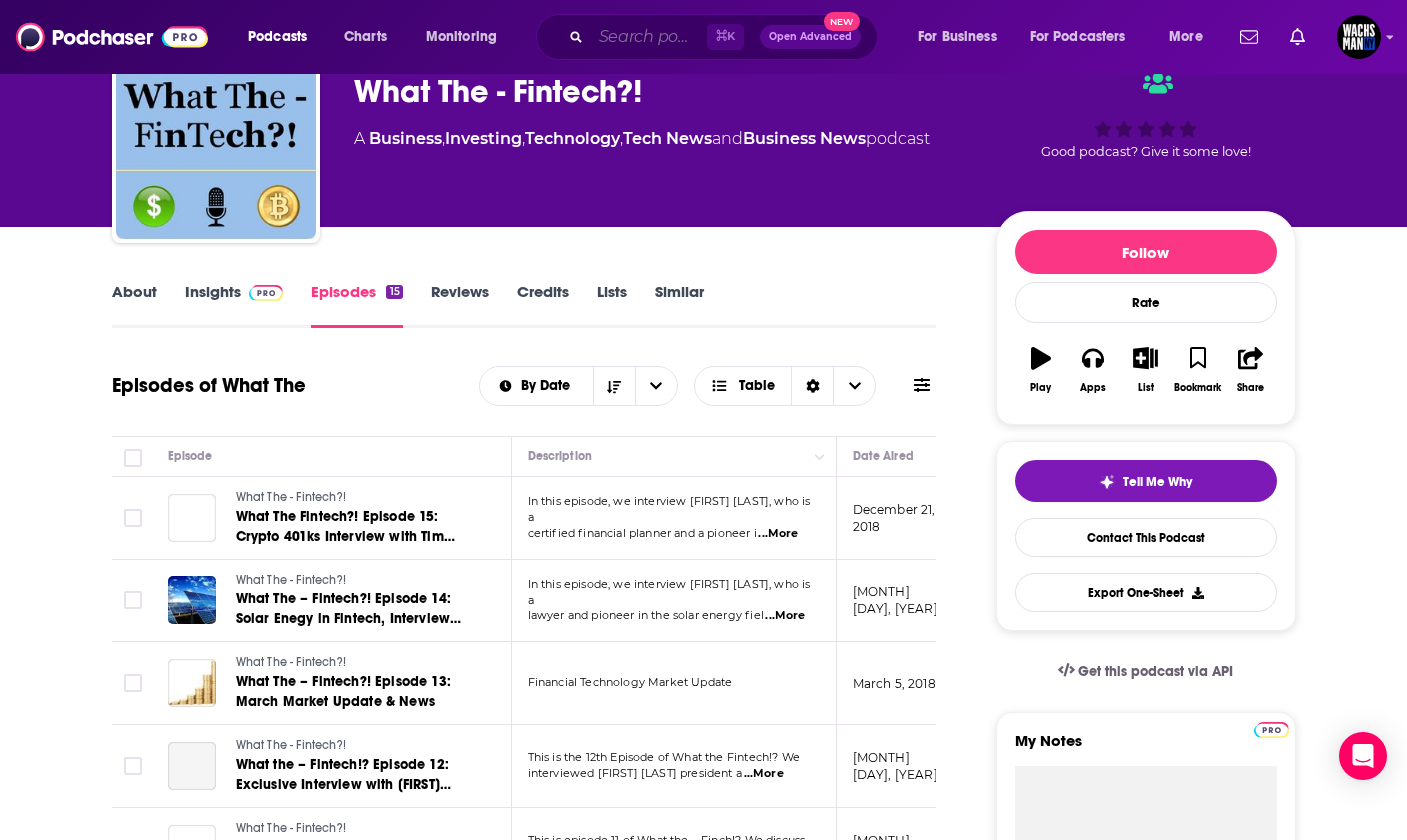 click at bounding box center [649, 37] 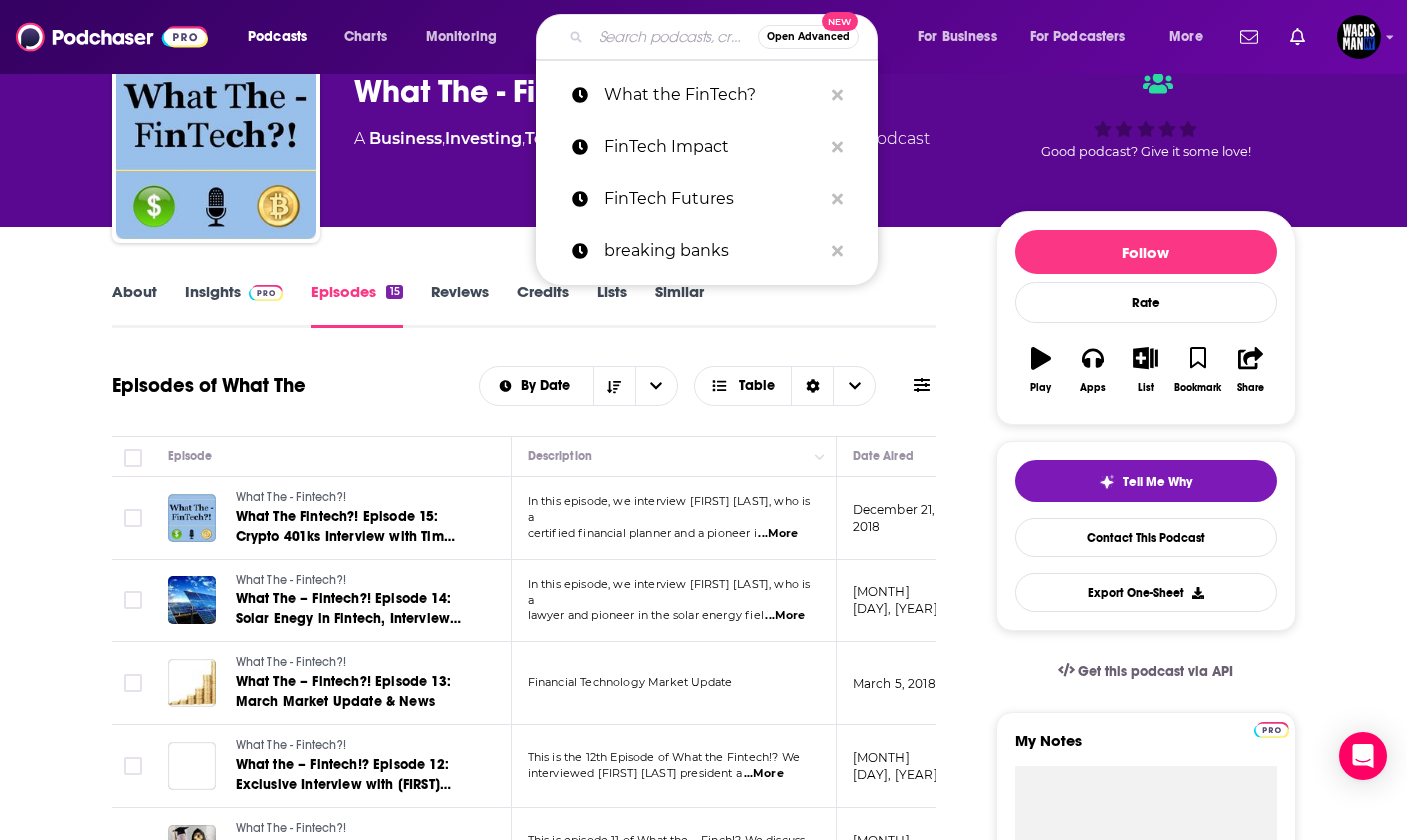 paste on "Power House" 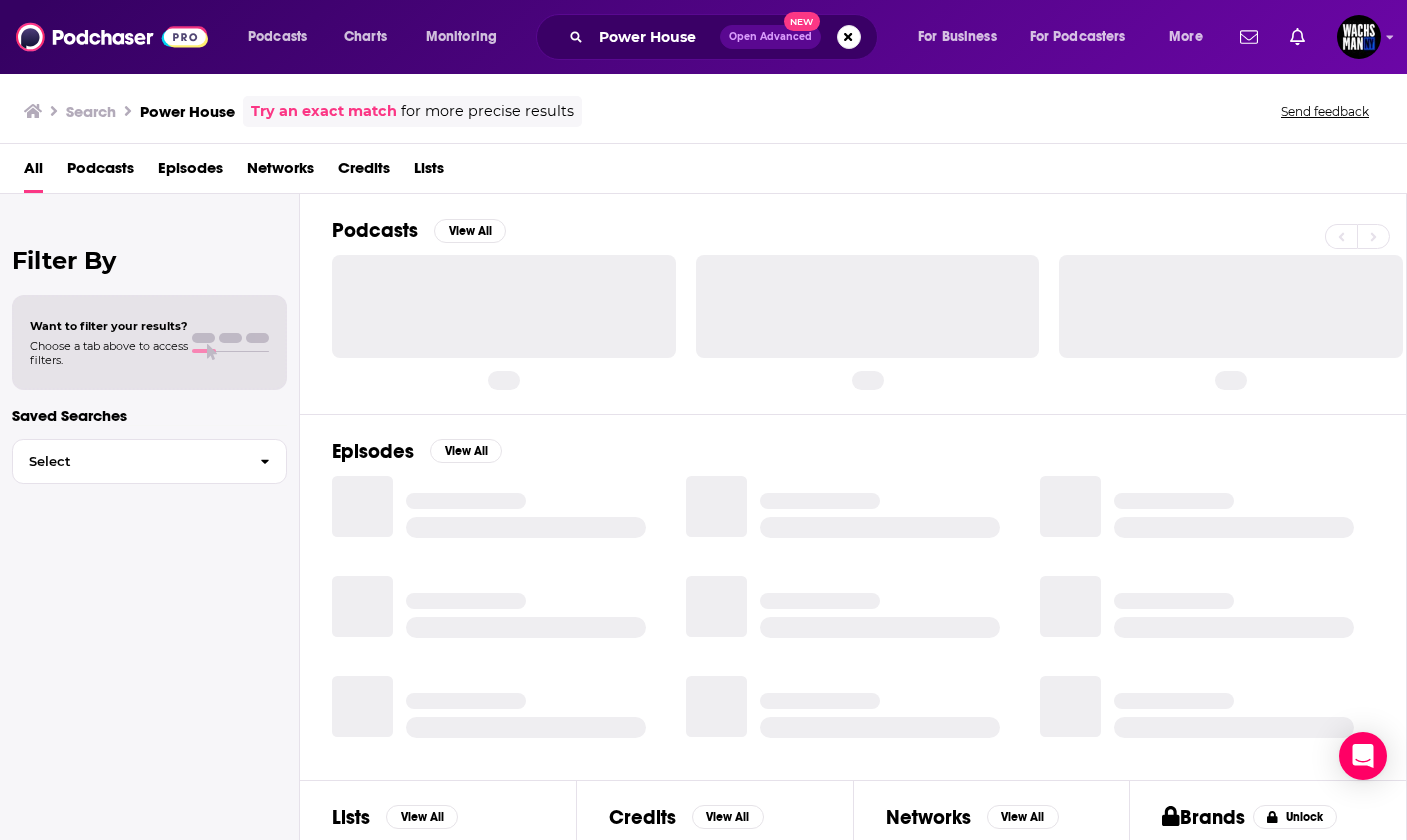 scroll, scrollTop: 0, scrollLeft: 0, axis: both 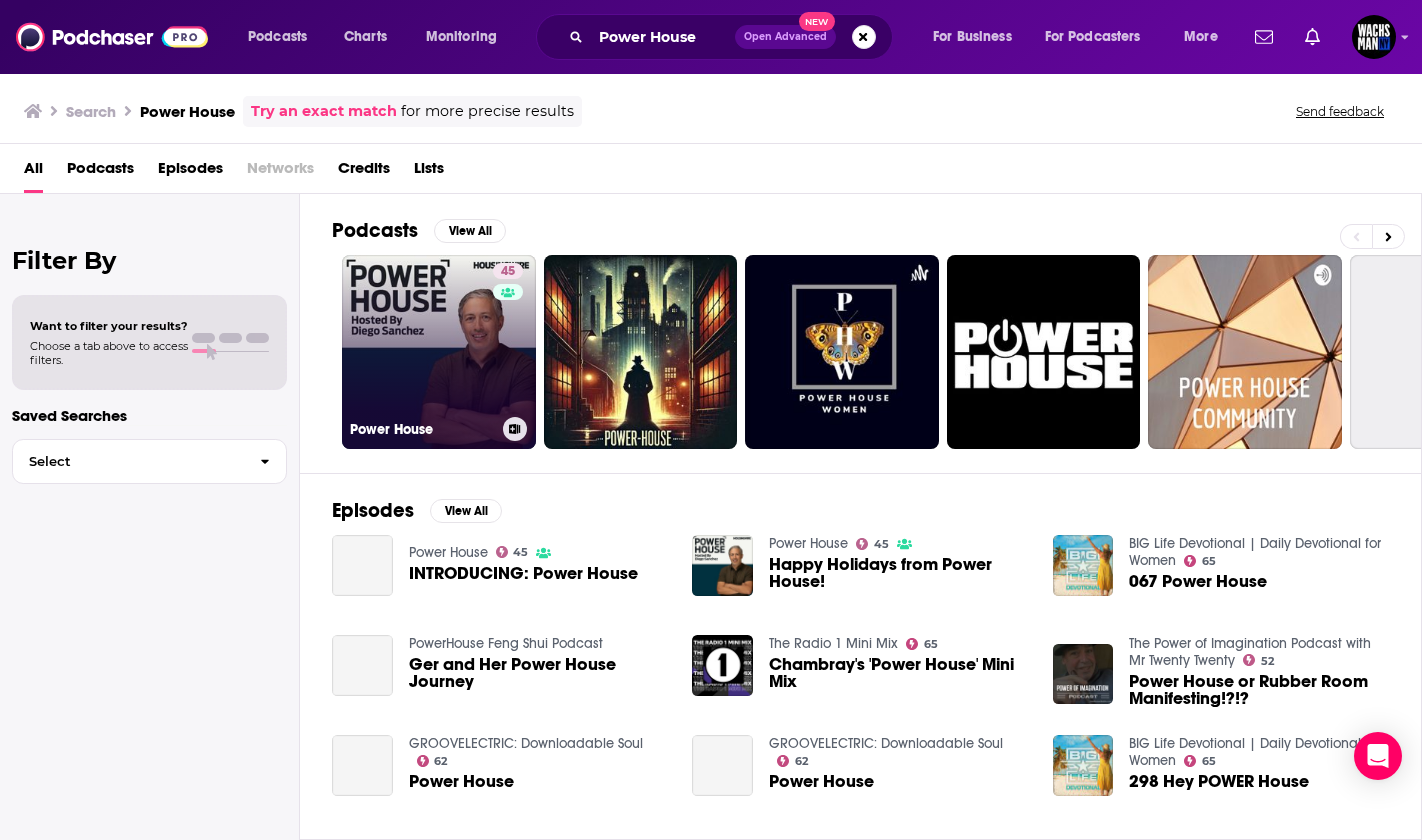 click on "45 Power House" at bounding box center [439, 352] 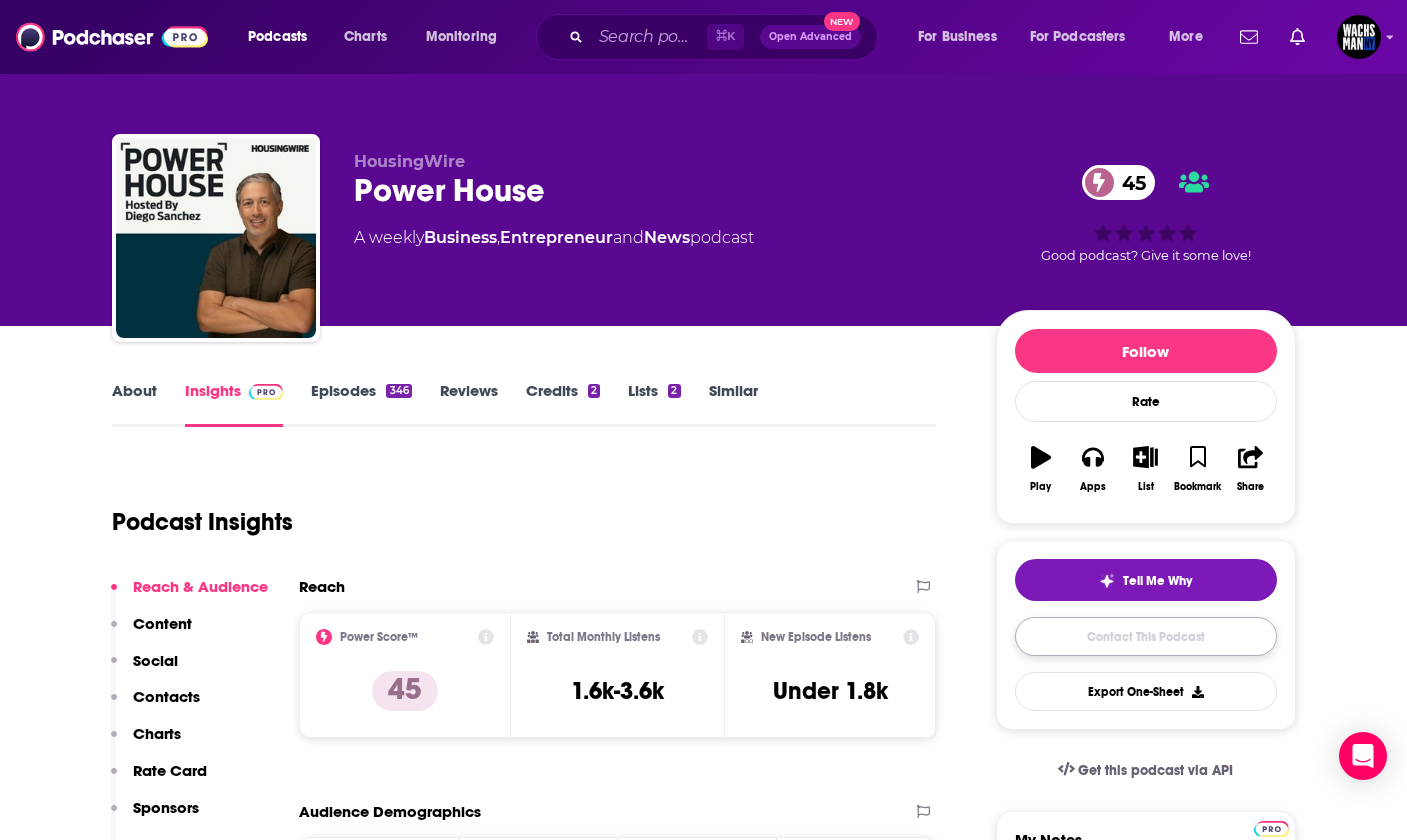 click on "Contact This Podcast" at bounding box center (1146, 636) 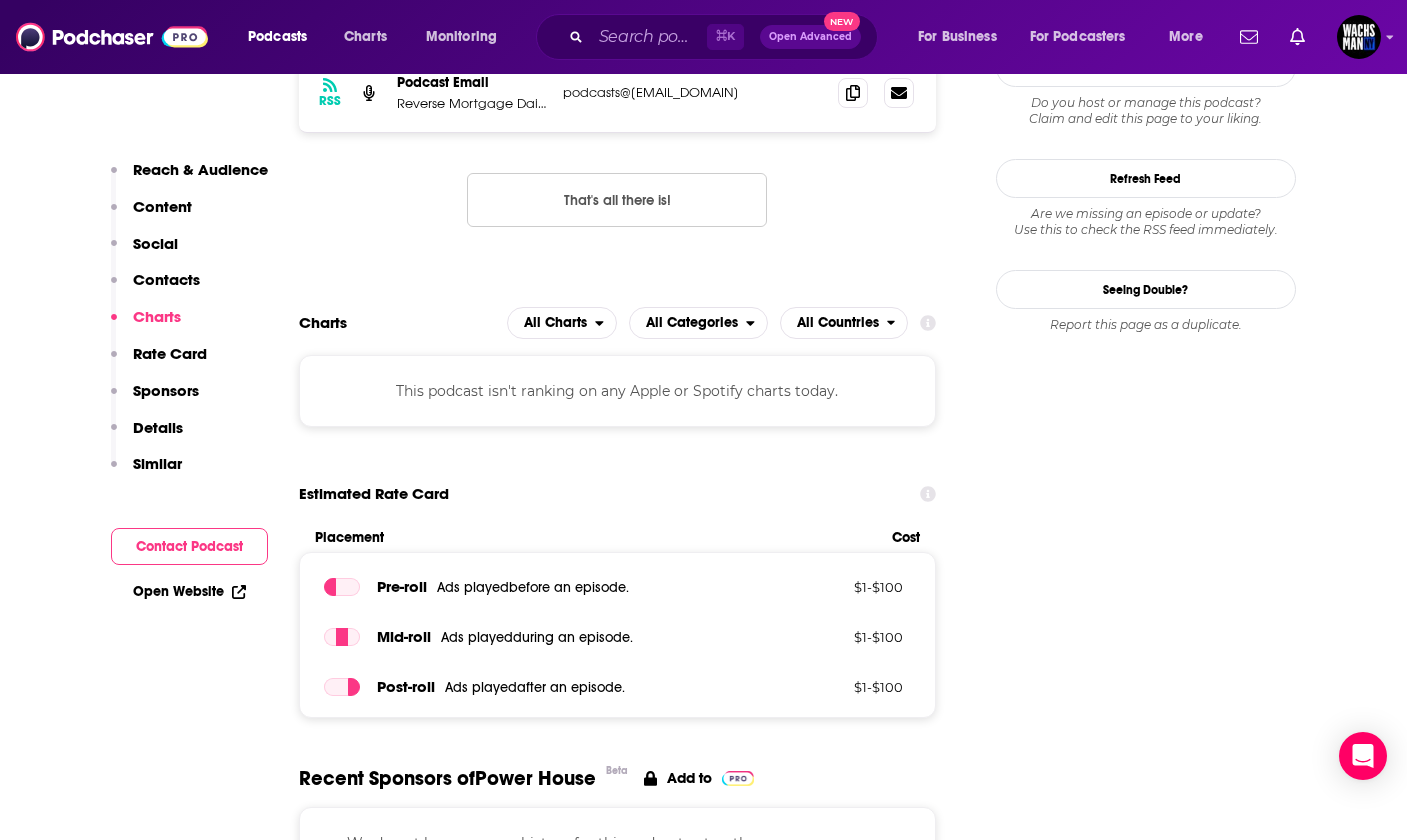 scroll, scrollTop: 1797, scrollLeft: 0, axis: vertical 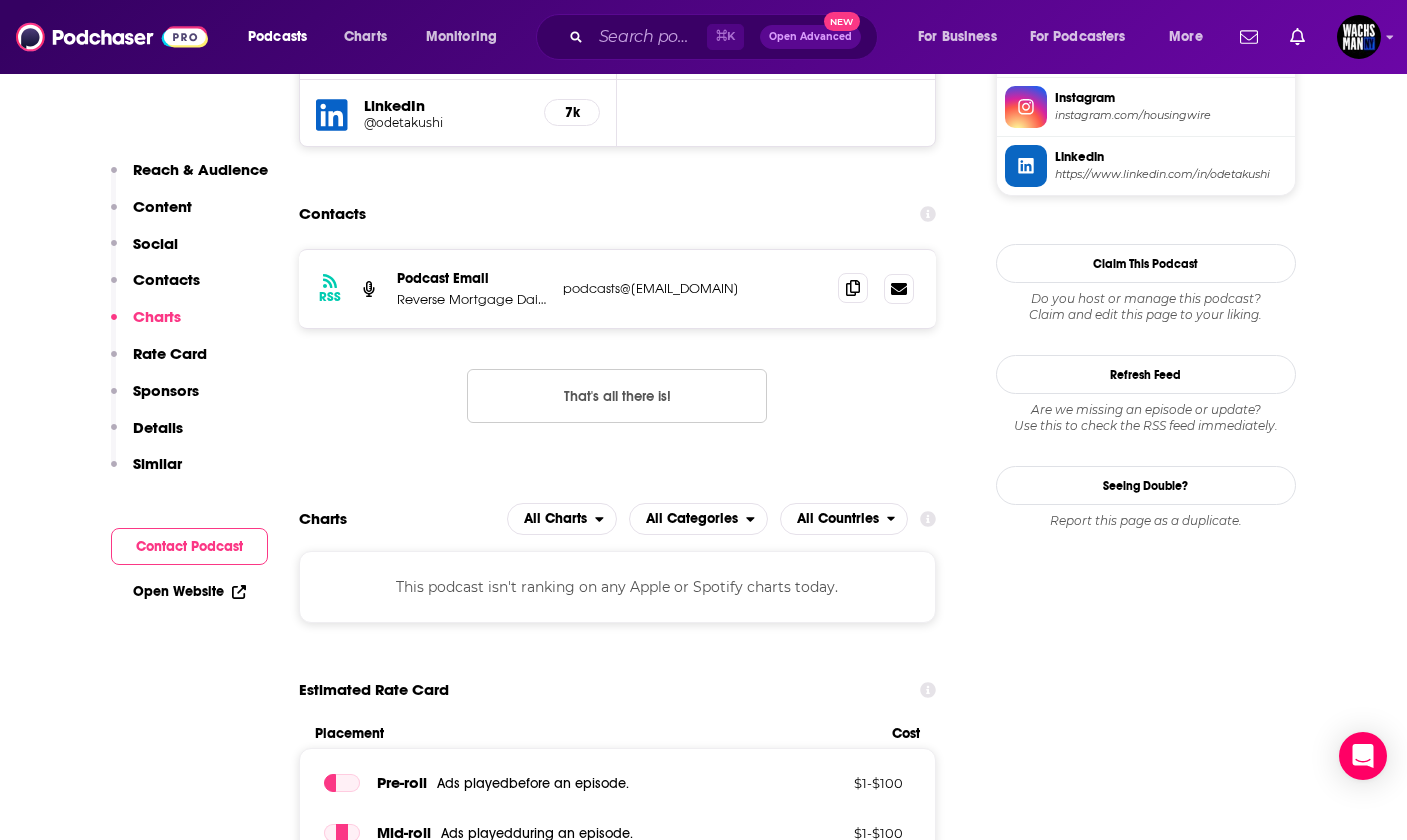 click 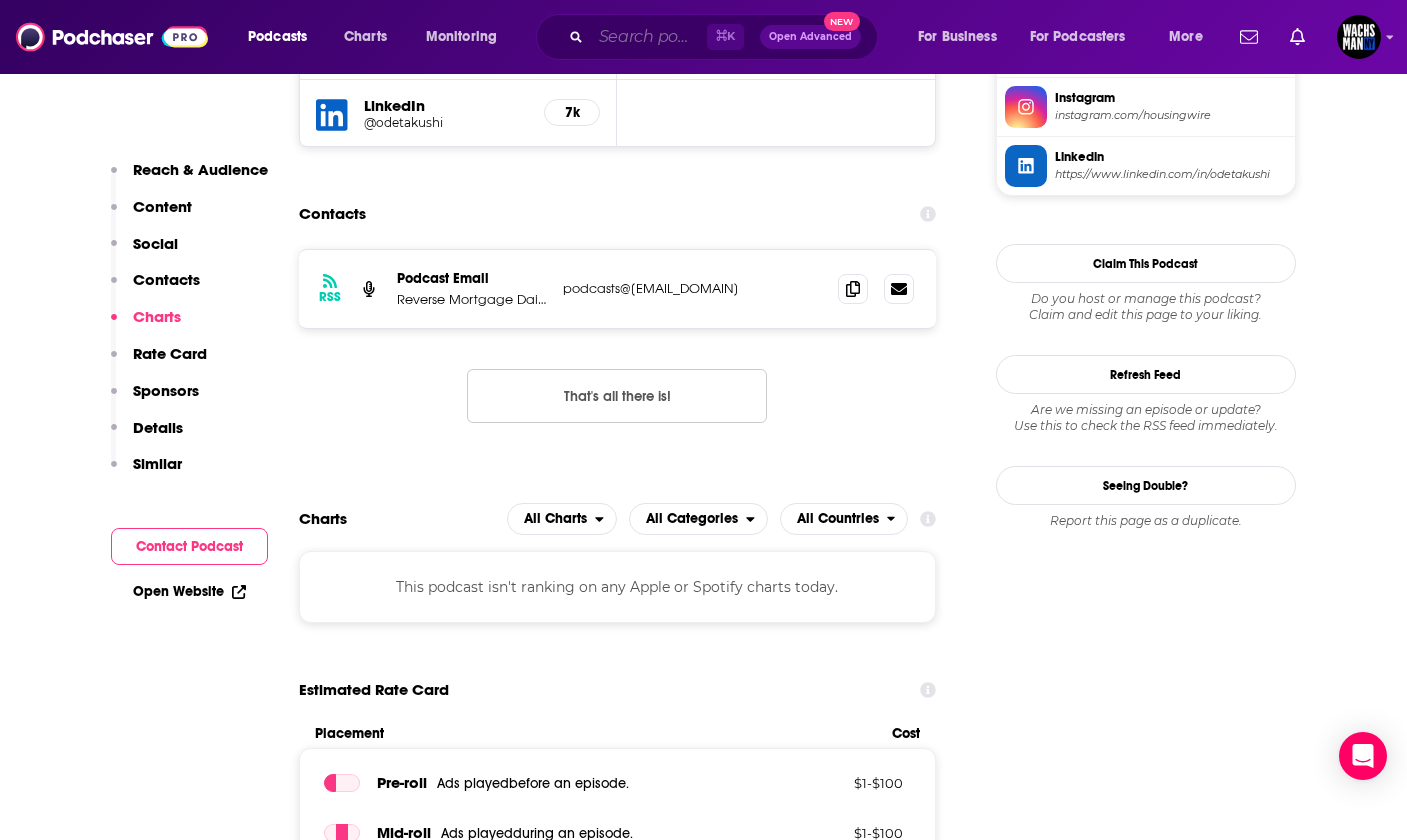 click at bounding box center (649, 37) 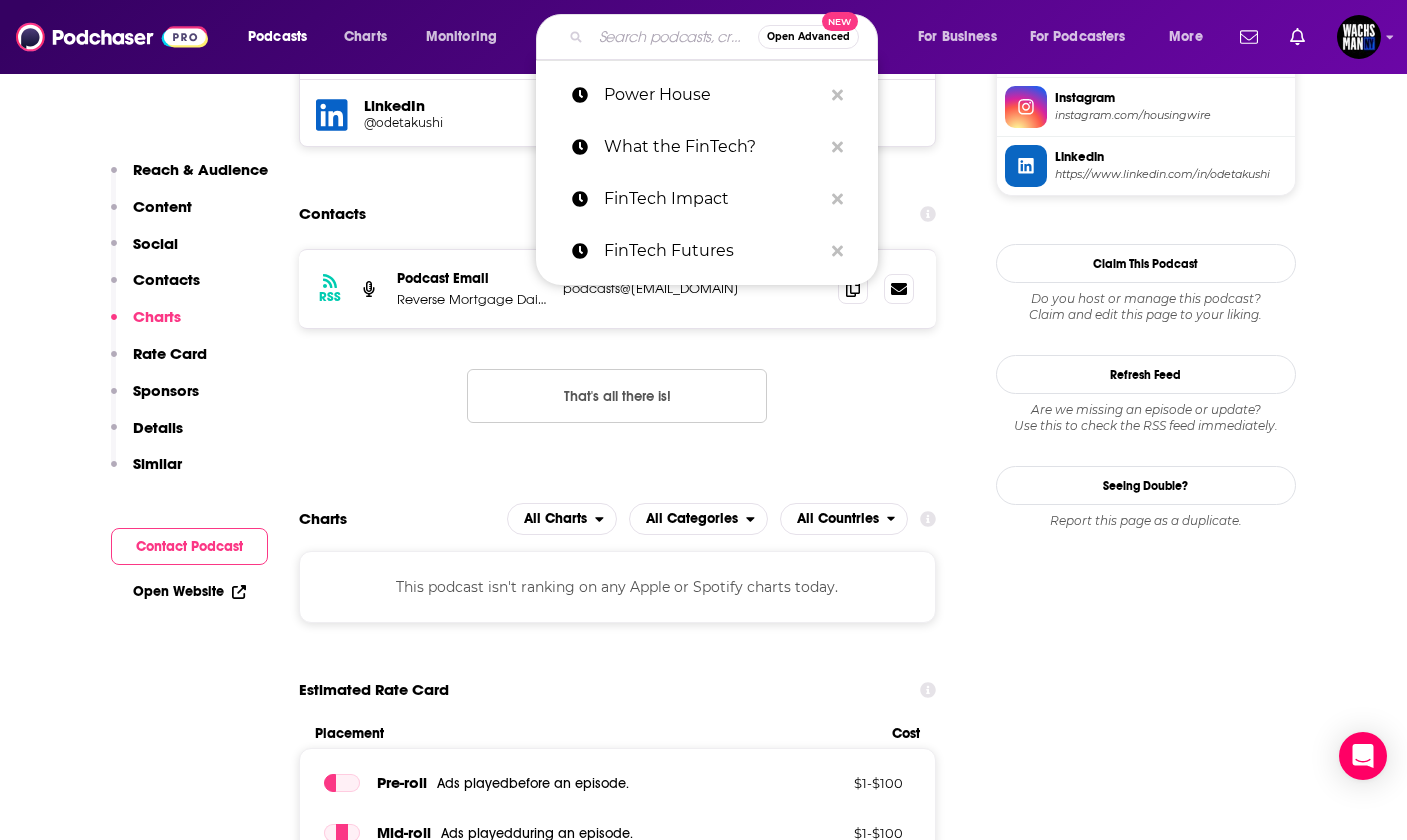 paste on "Housing Developments" 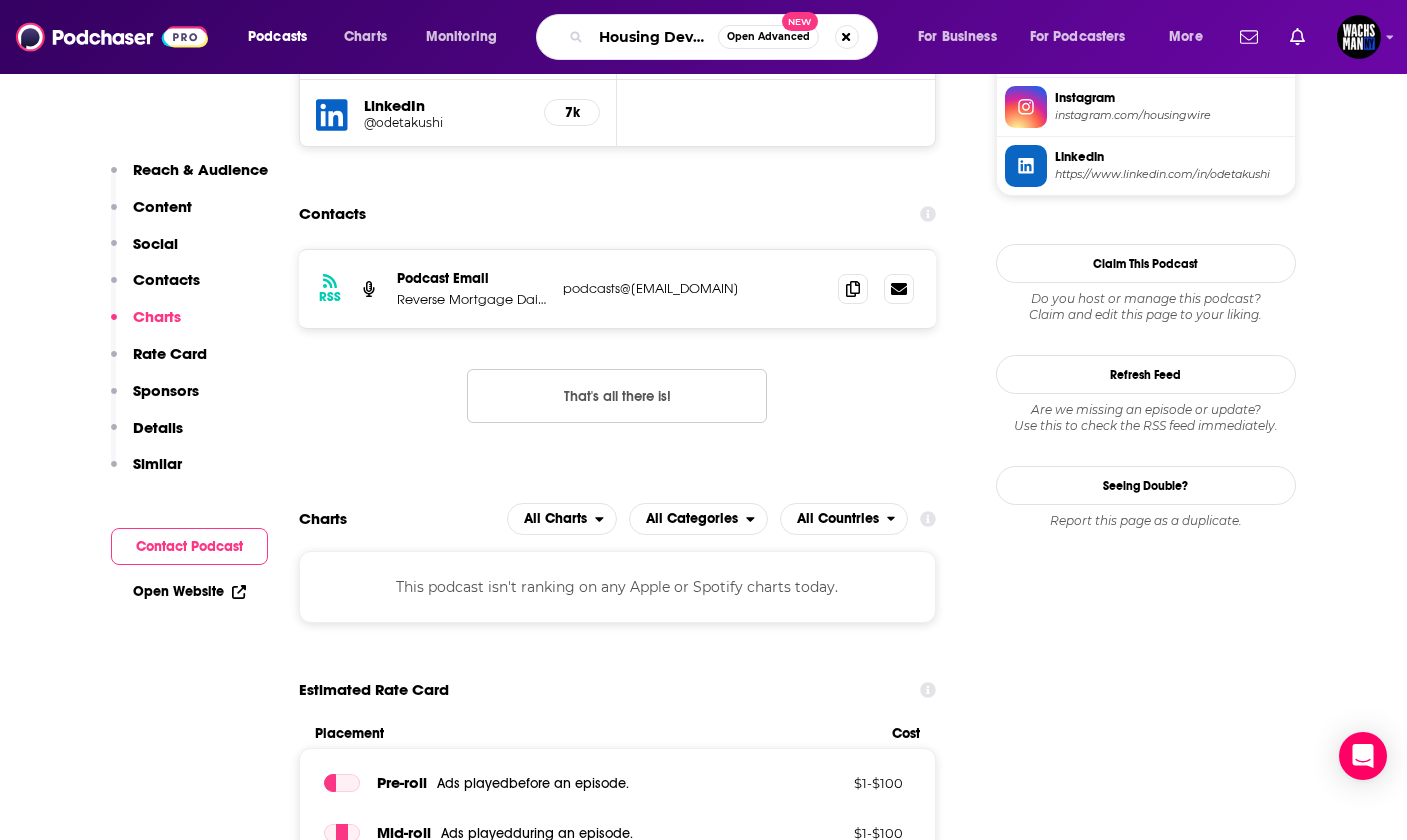 scroll, scrollTop: 0, scrollLeft: 67, axis: horizontal 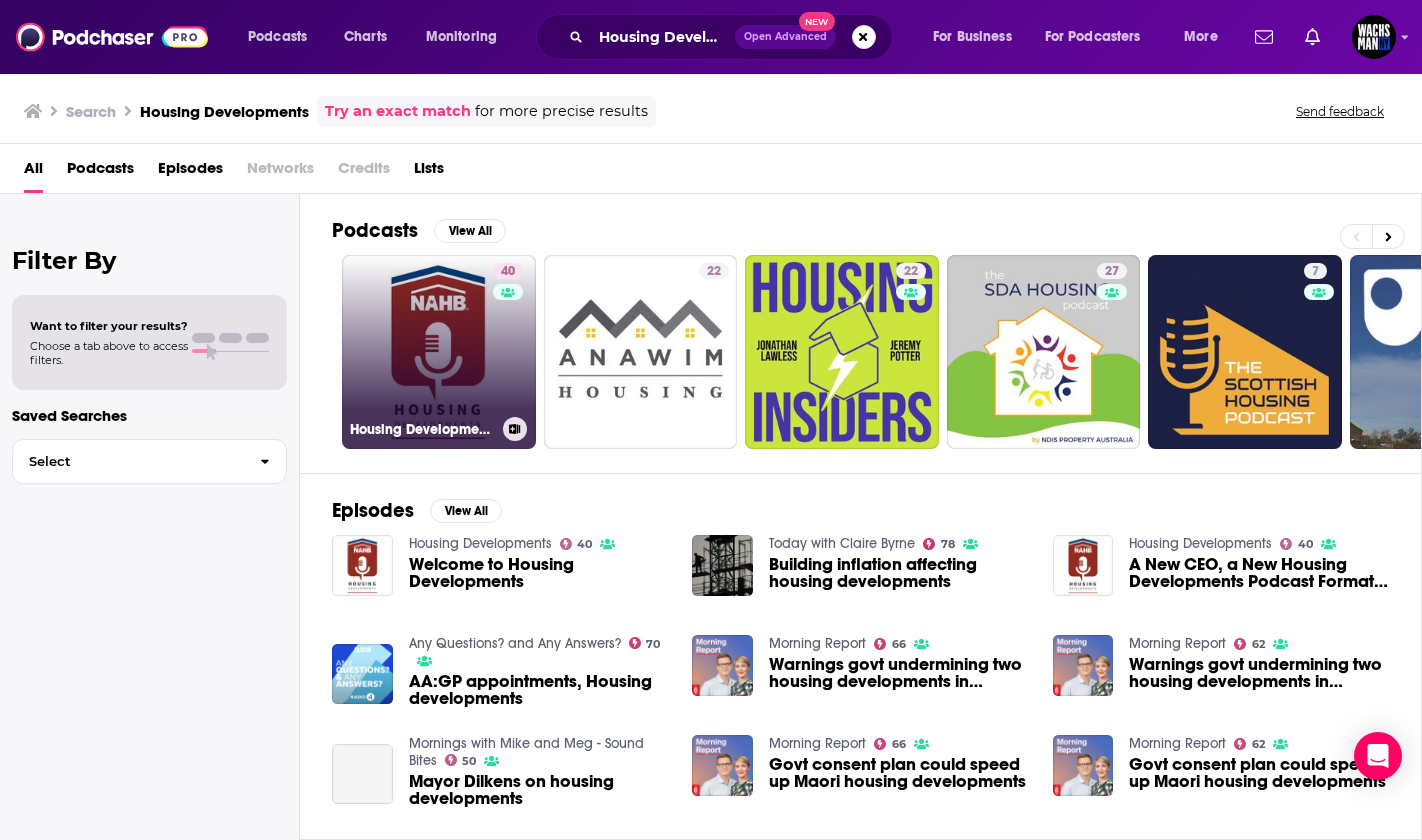 click on "40 Housing Developments" at bounding box center [439, 352] 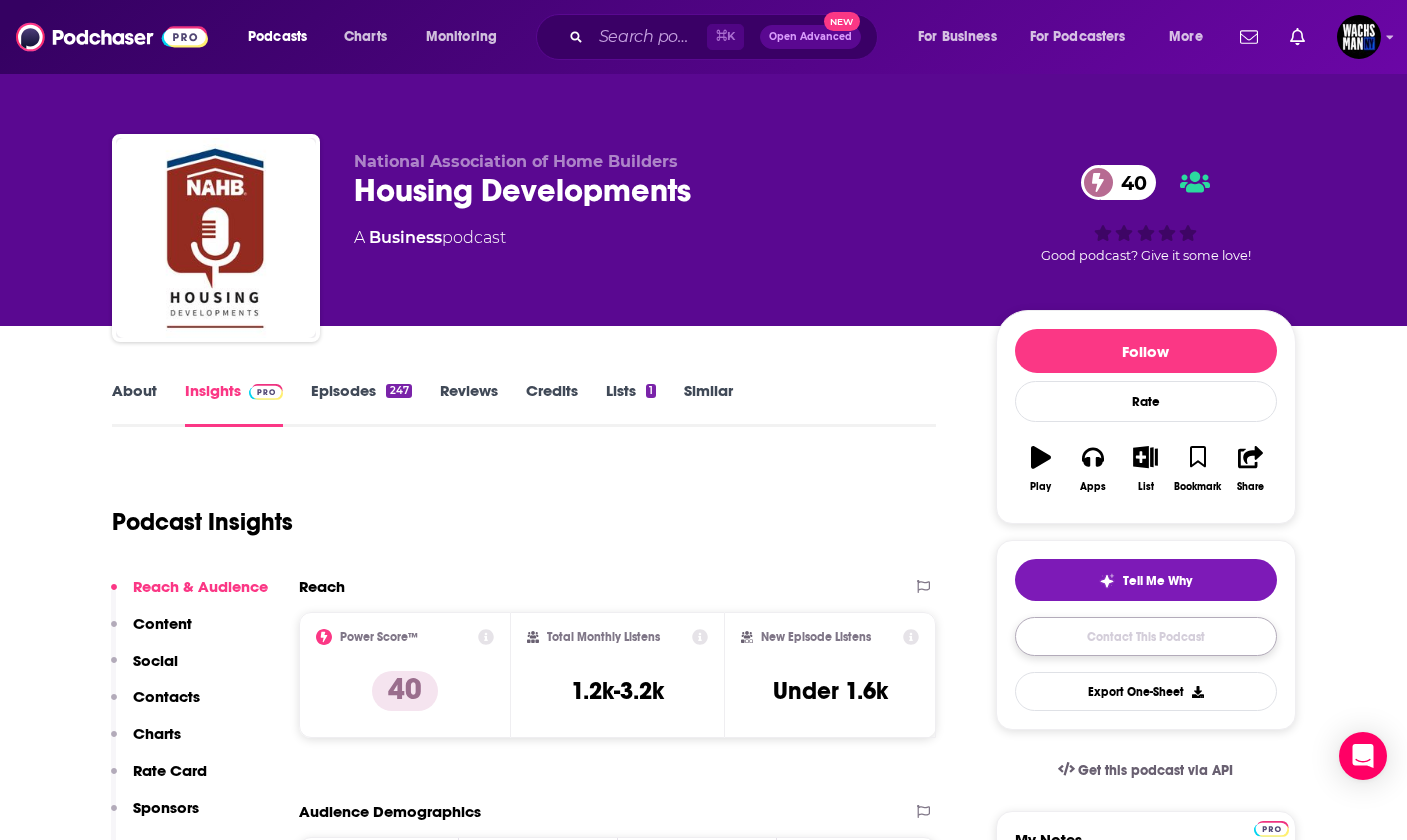 click on "Contact This Podcast" at bounding box center [1146, 636] 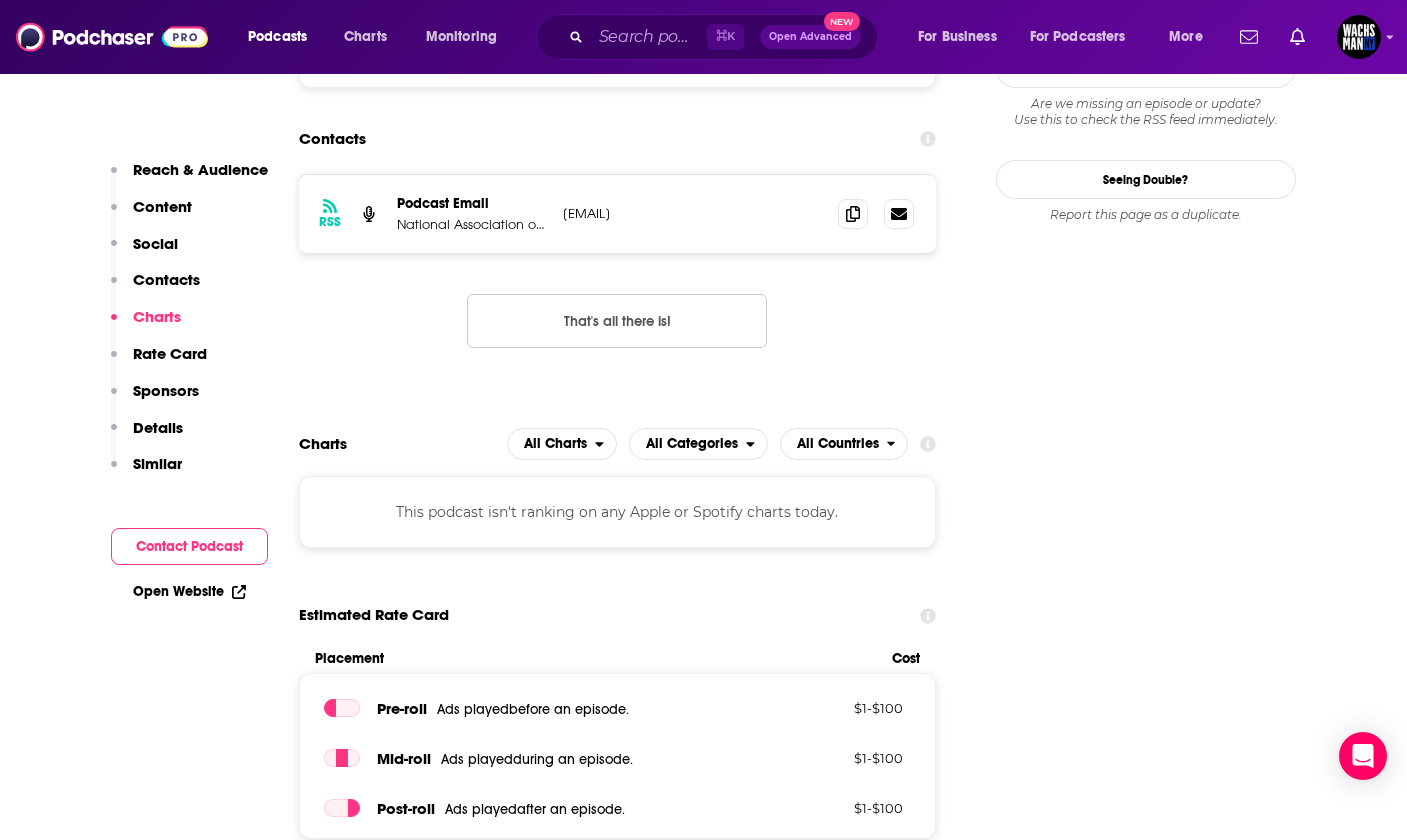 scroll, scrollTop: 1718, scrollLeft: 0, axis: vertical 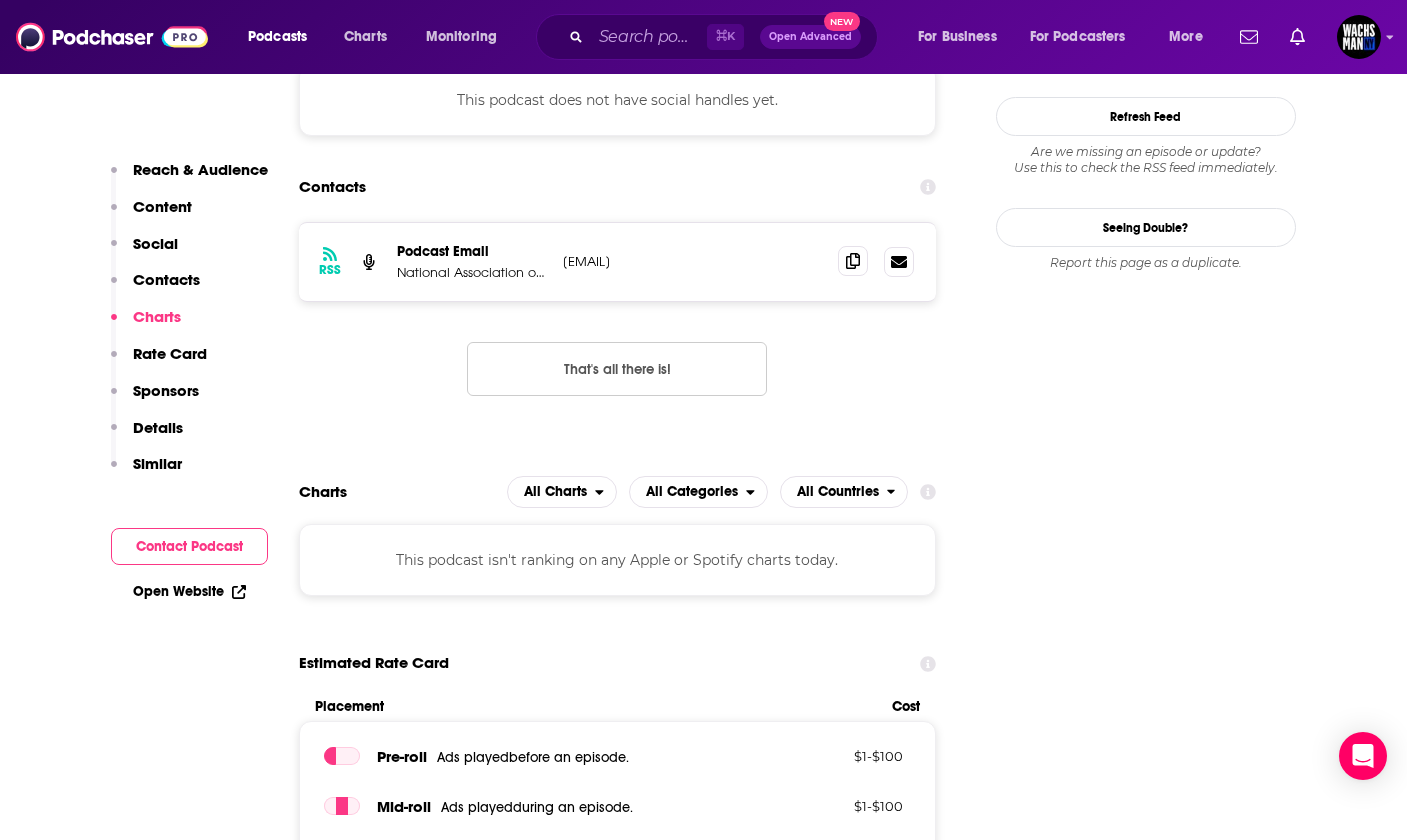 click at bounding box center [853, 261] 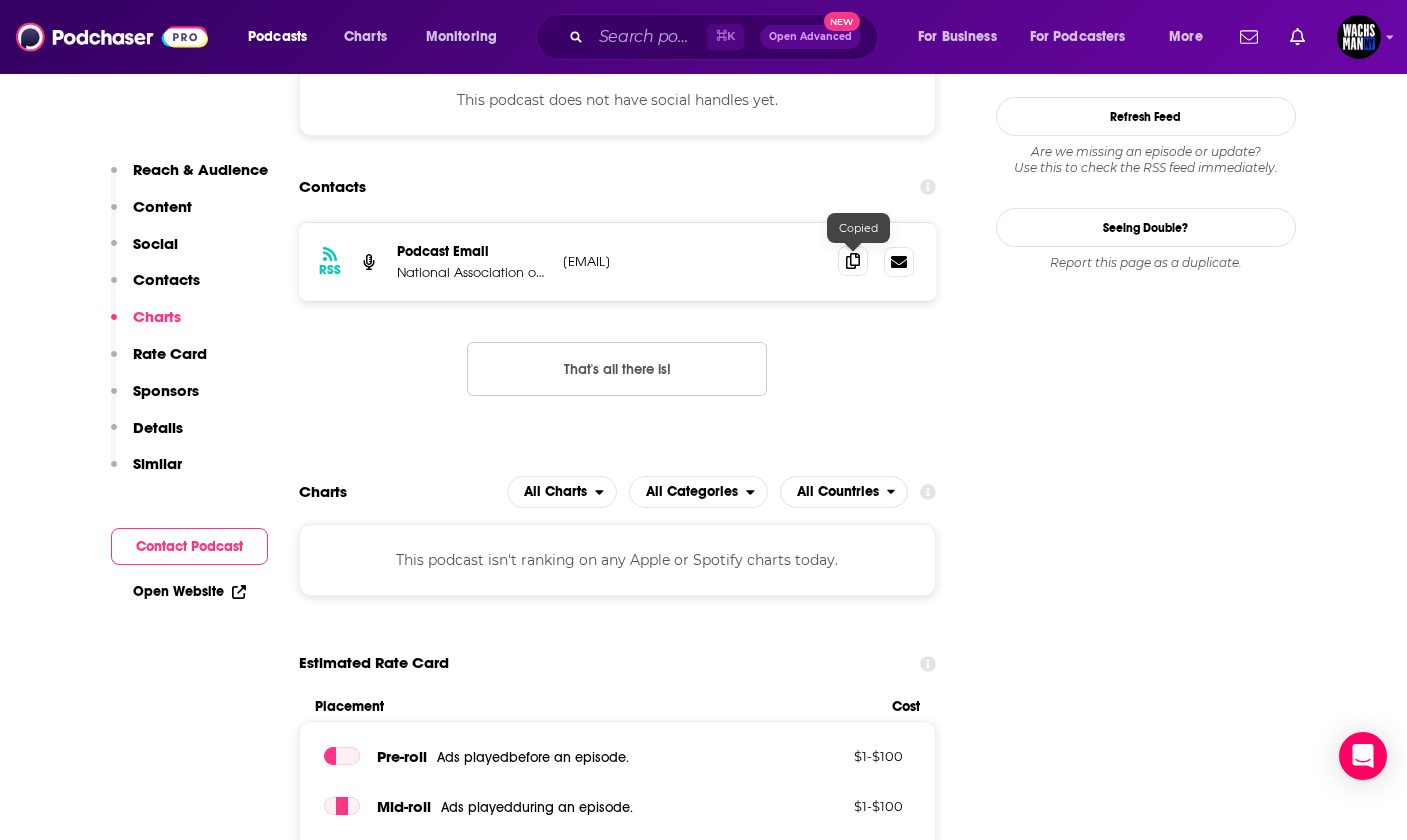click 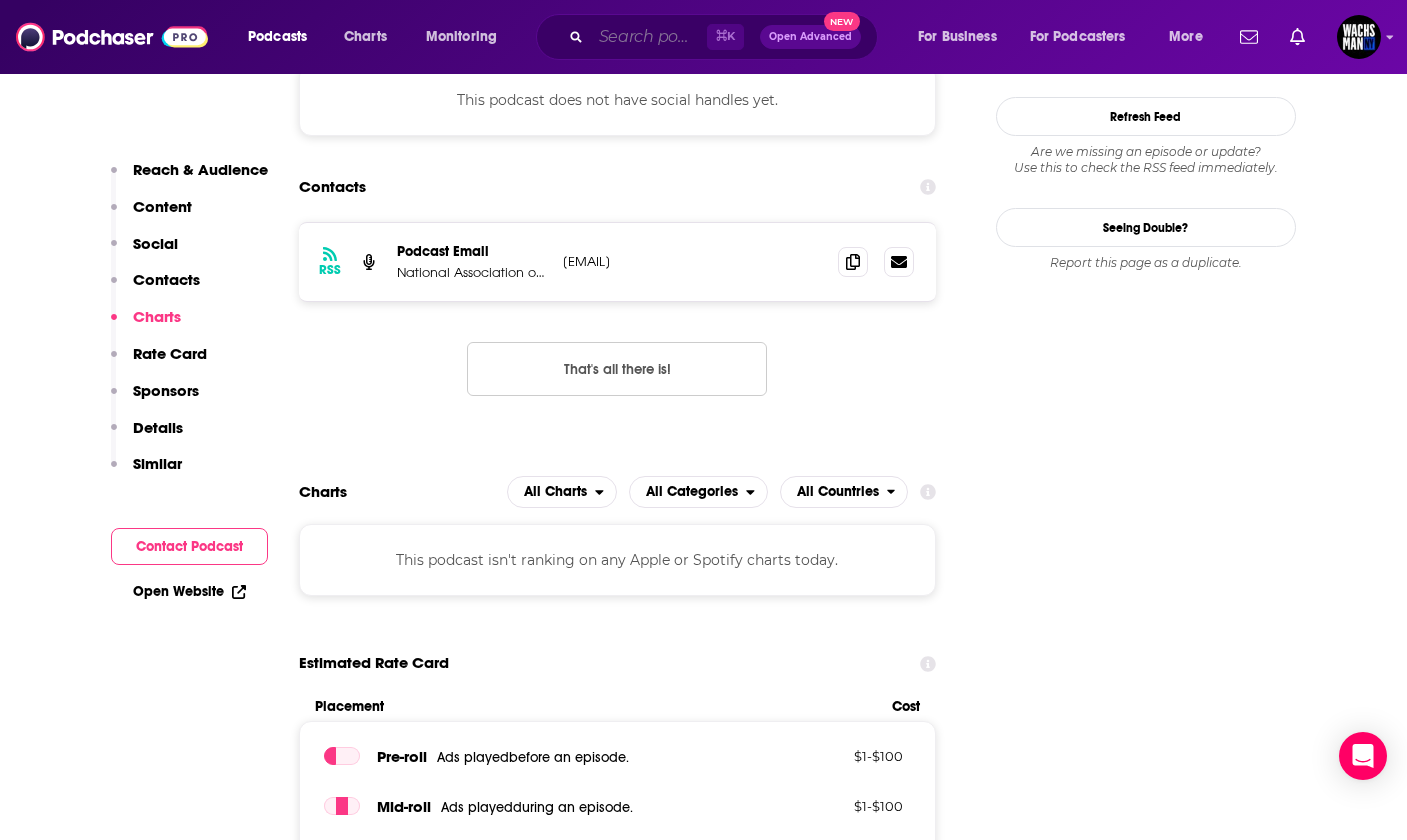 click at bounding box center (649, 37) 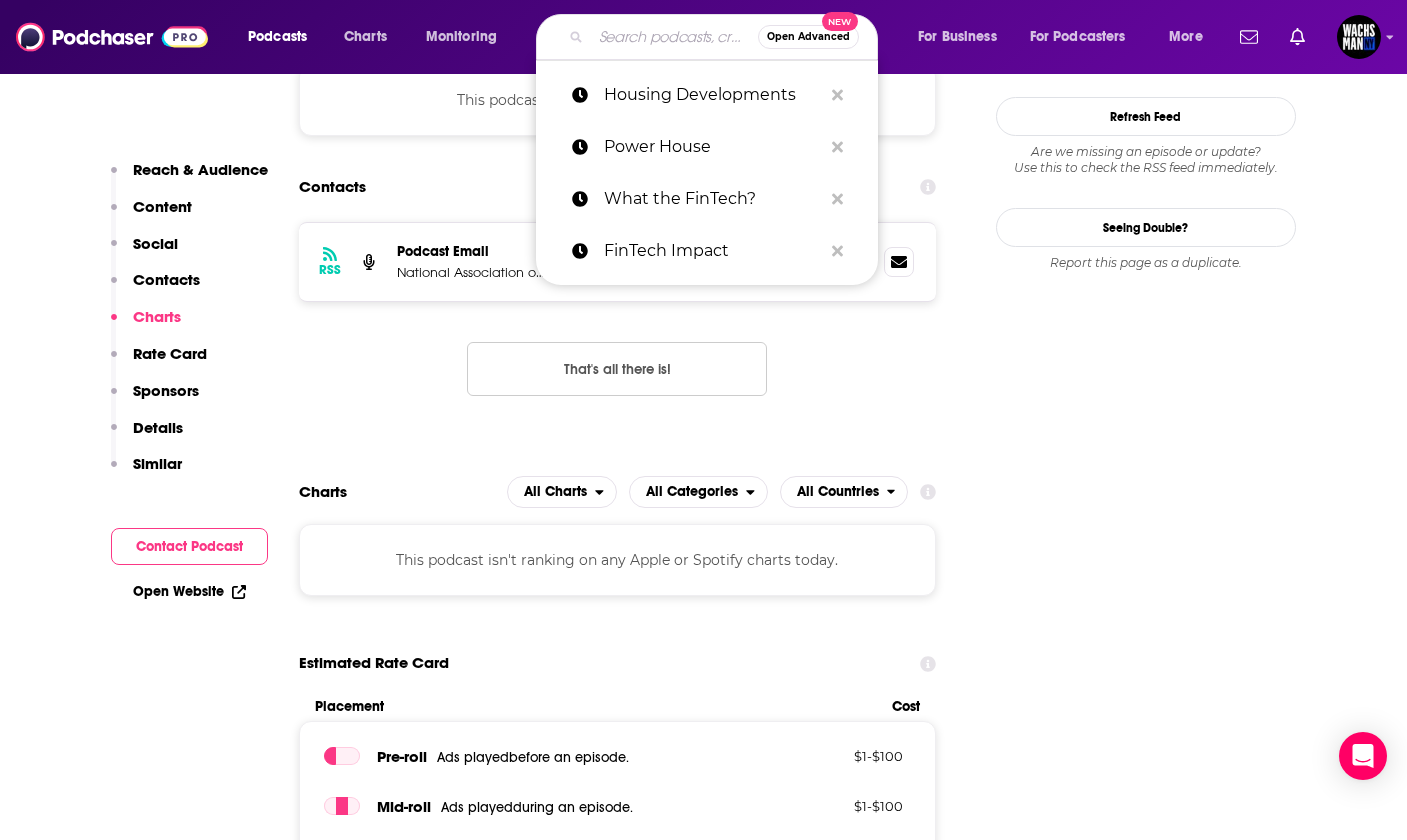 paste on "CX Champions" 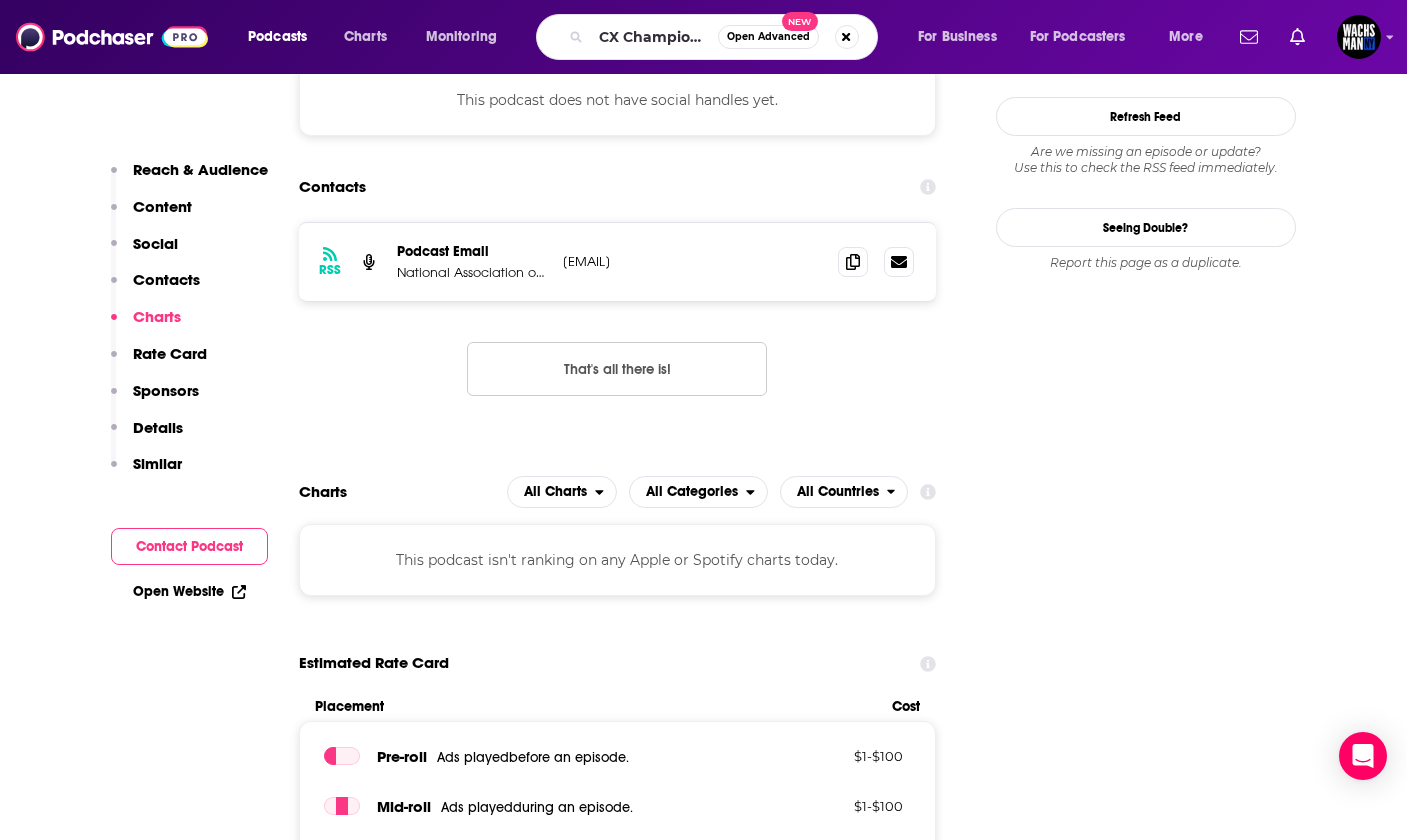 scroll, scrollTop: 0, scrollLeft: 0, axis: both 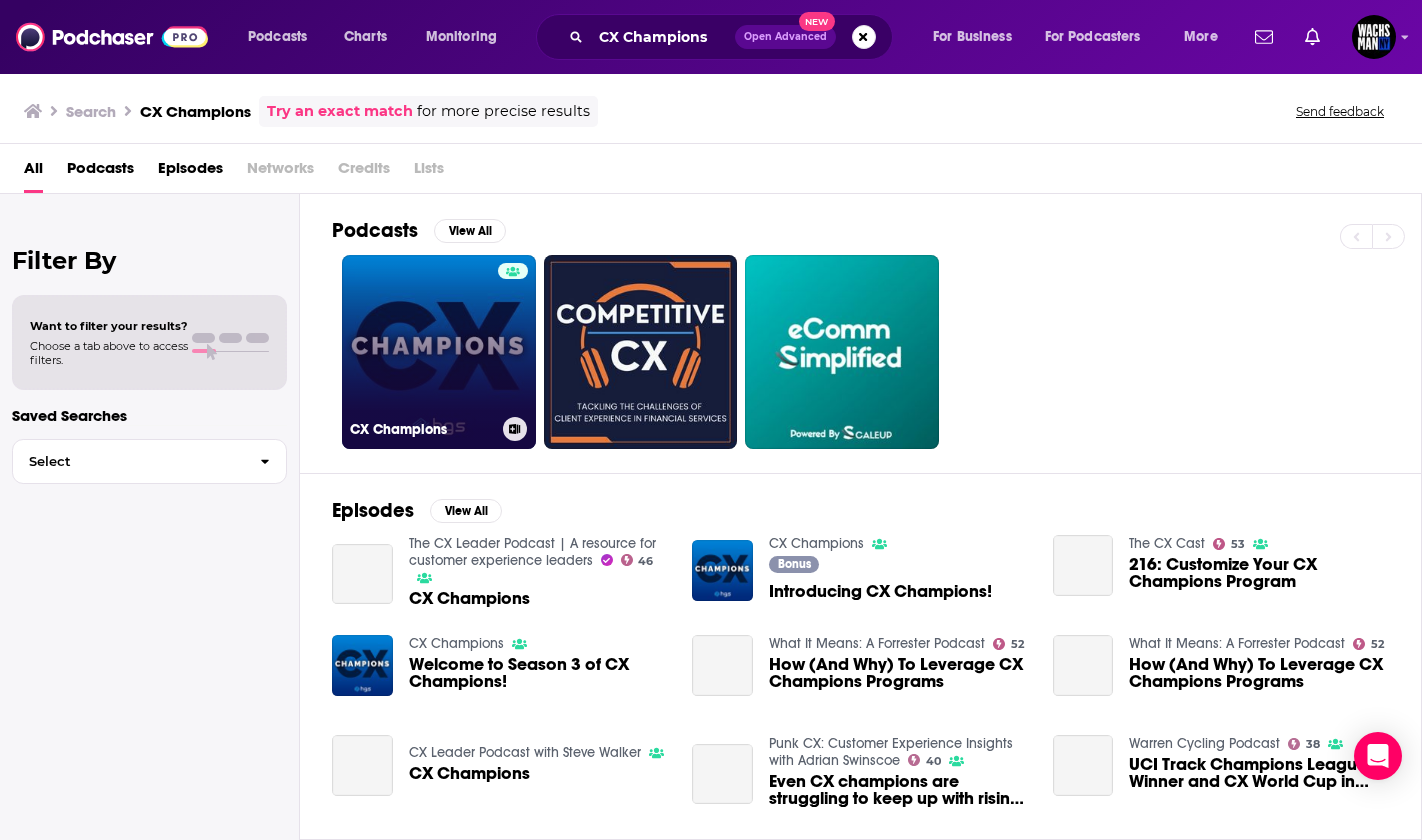 click on "CX Champions" at bounding box center [439, 352] 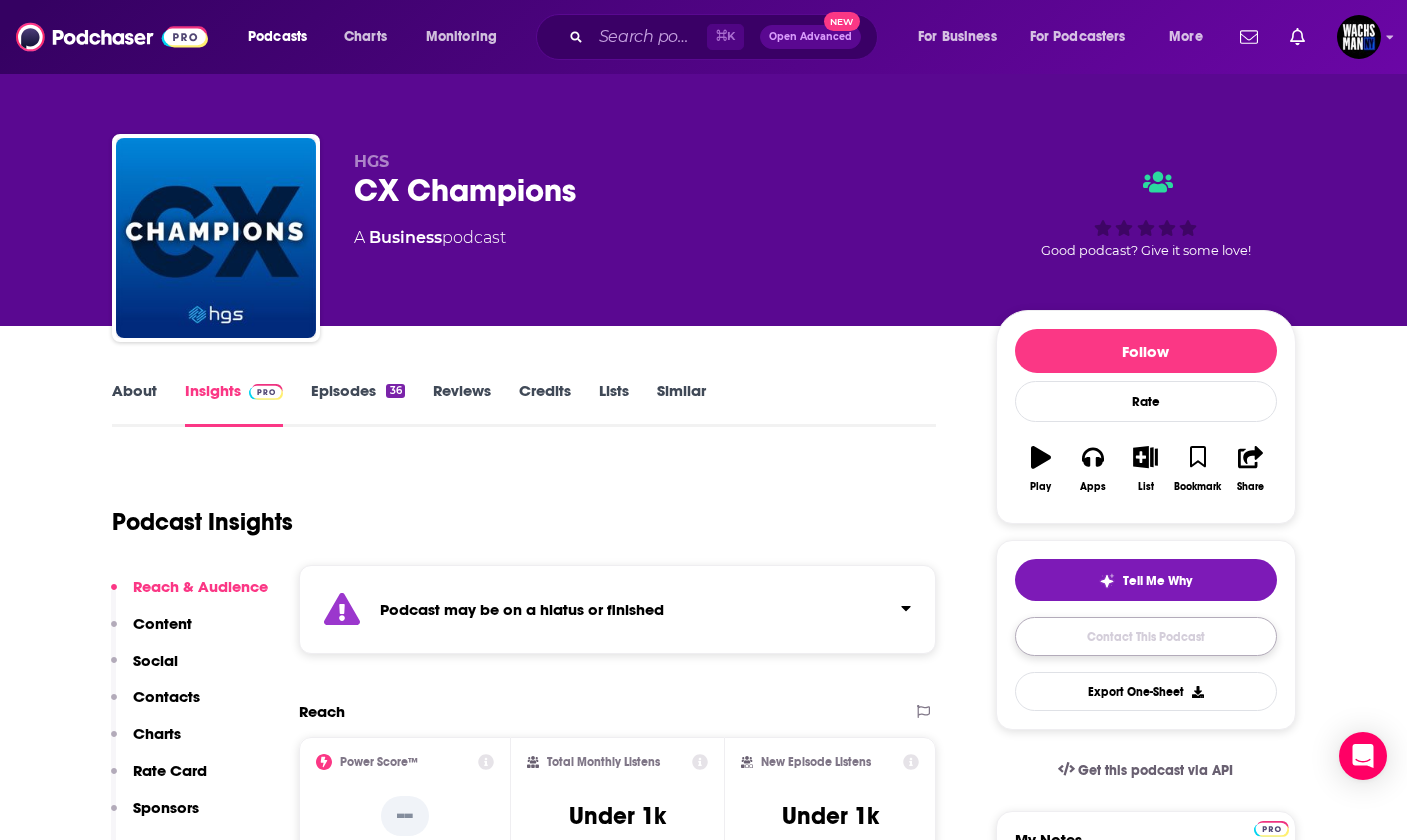 click on "Contact This Podcast" at bounding box center (1146, 636) 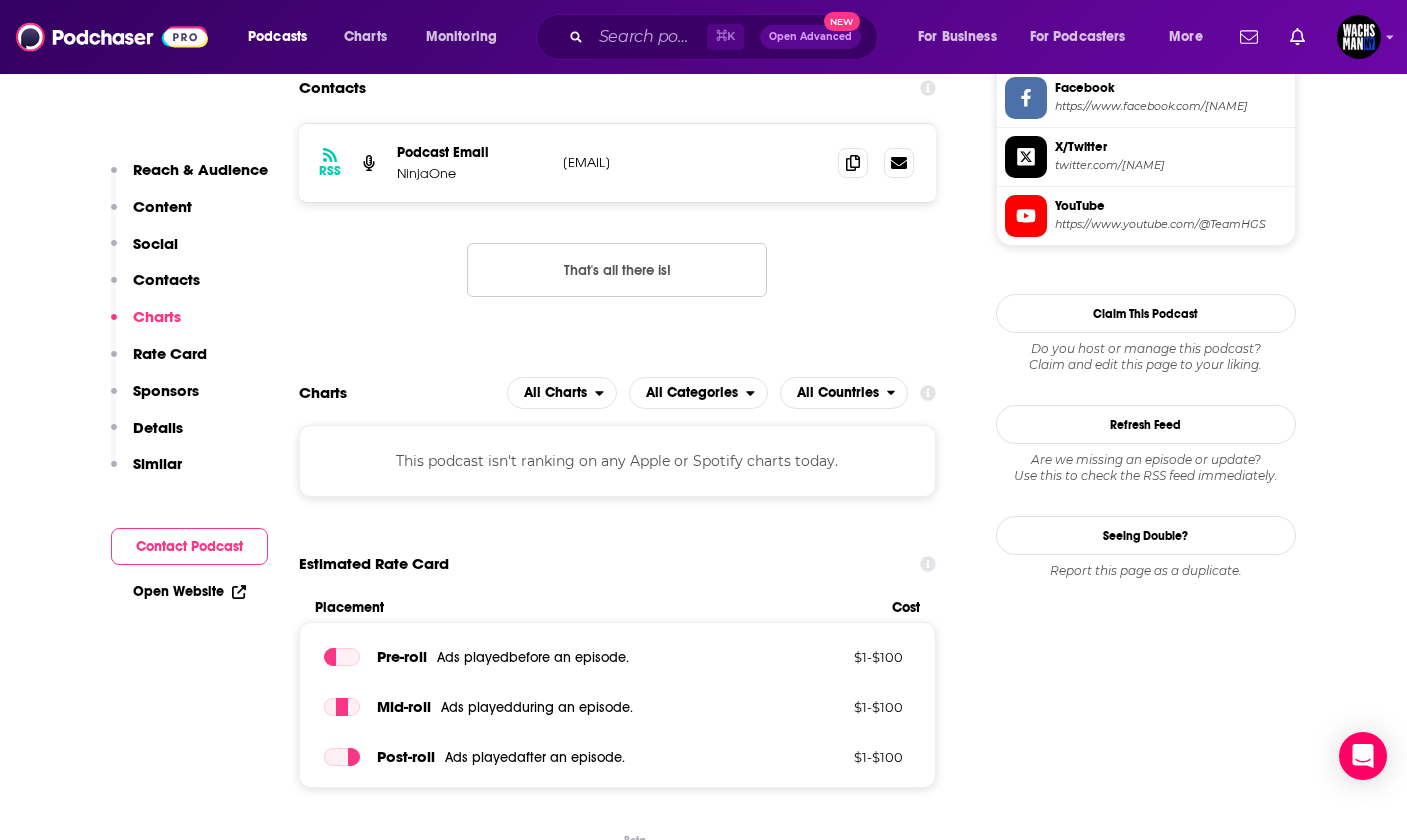 scroll, scrollTop: 1699, scrollLeft: 0, axis: vertical 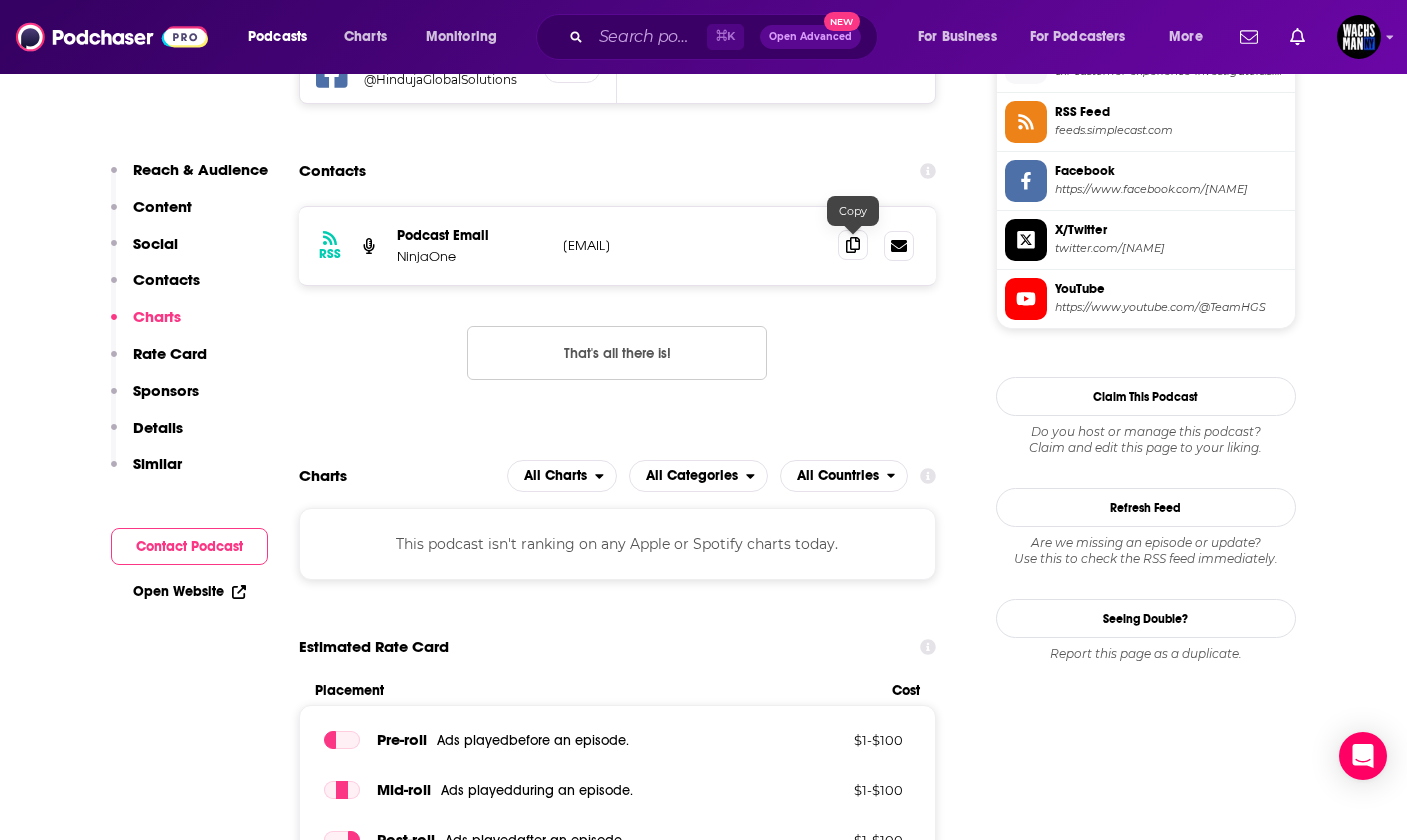 click at bounding box center (853, 245) 